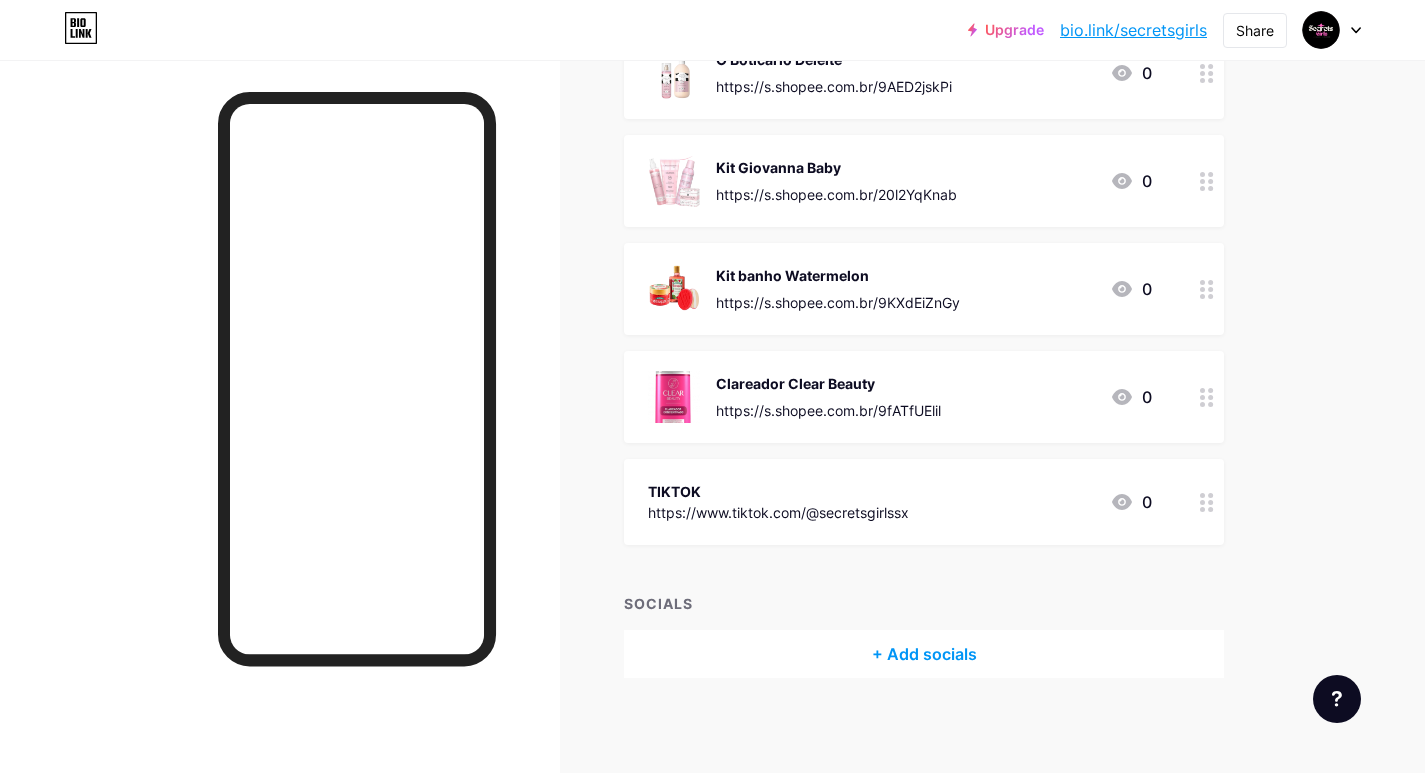 scroll, scrollTop: 1912, scrollLeft: 0, axis: vertical 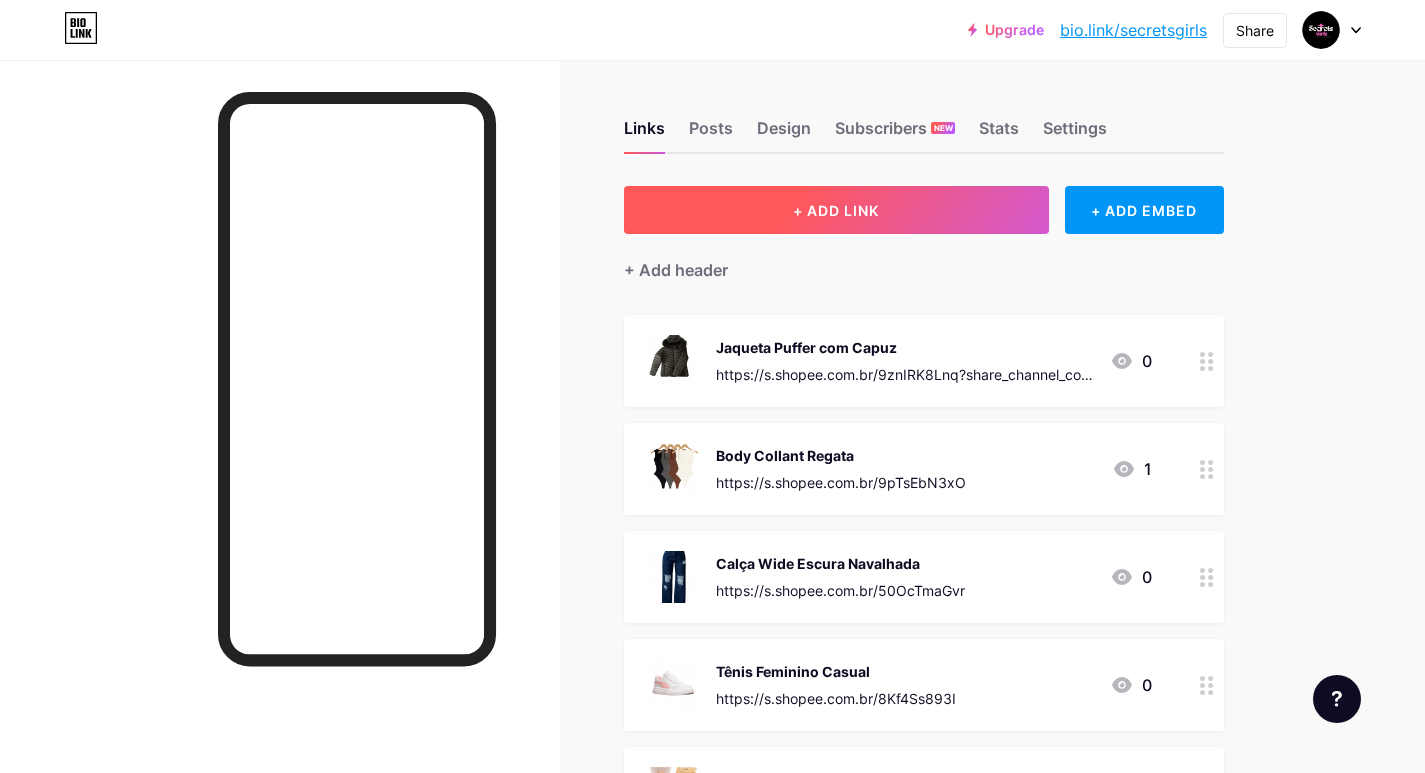 click on "+ ADD LINK" at bounding box center (836, 210) 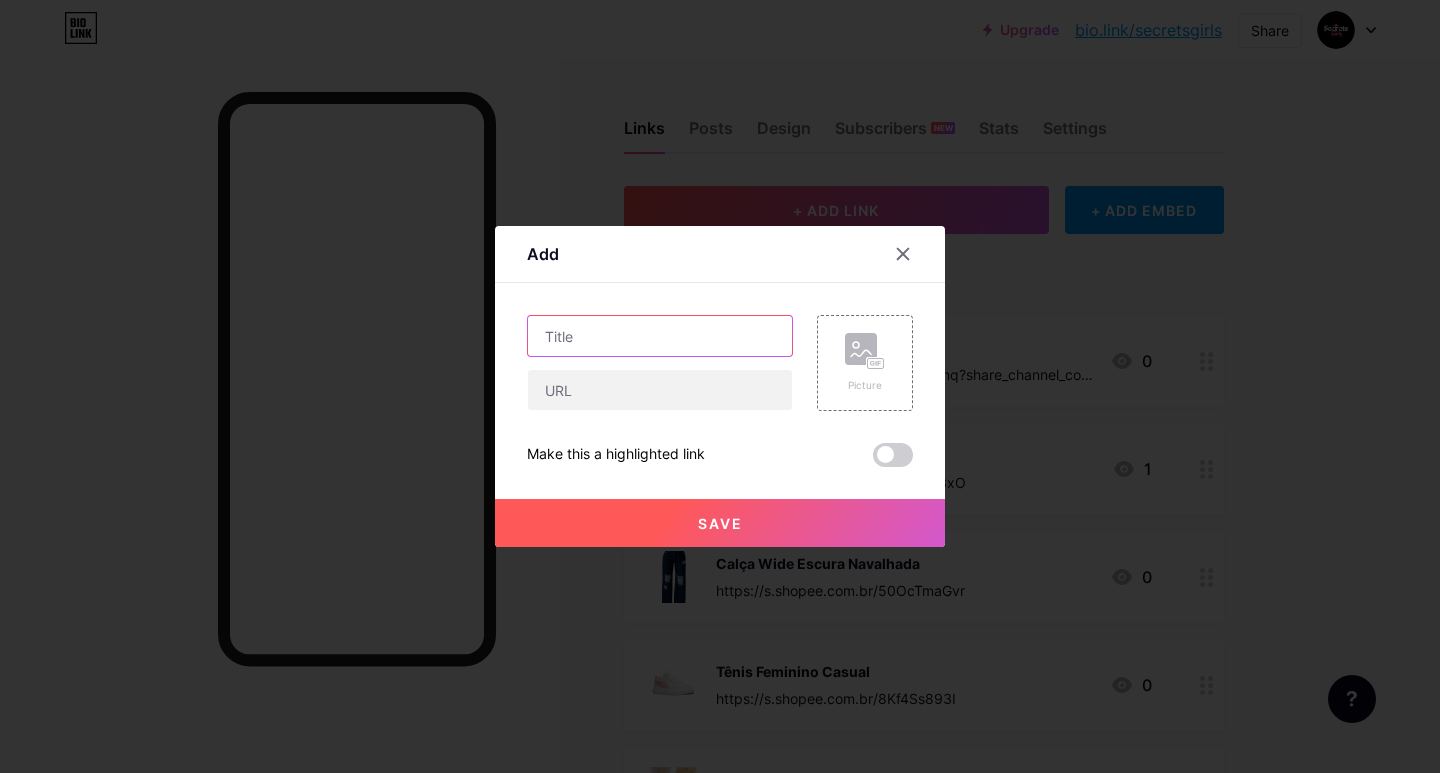 click at bounding box center (660, 336) 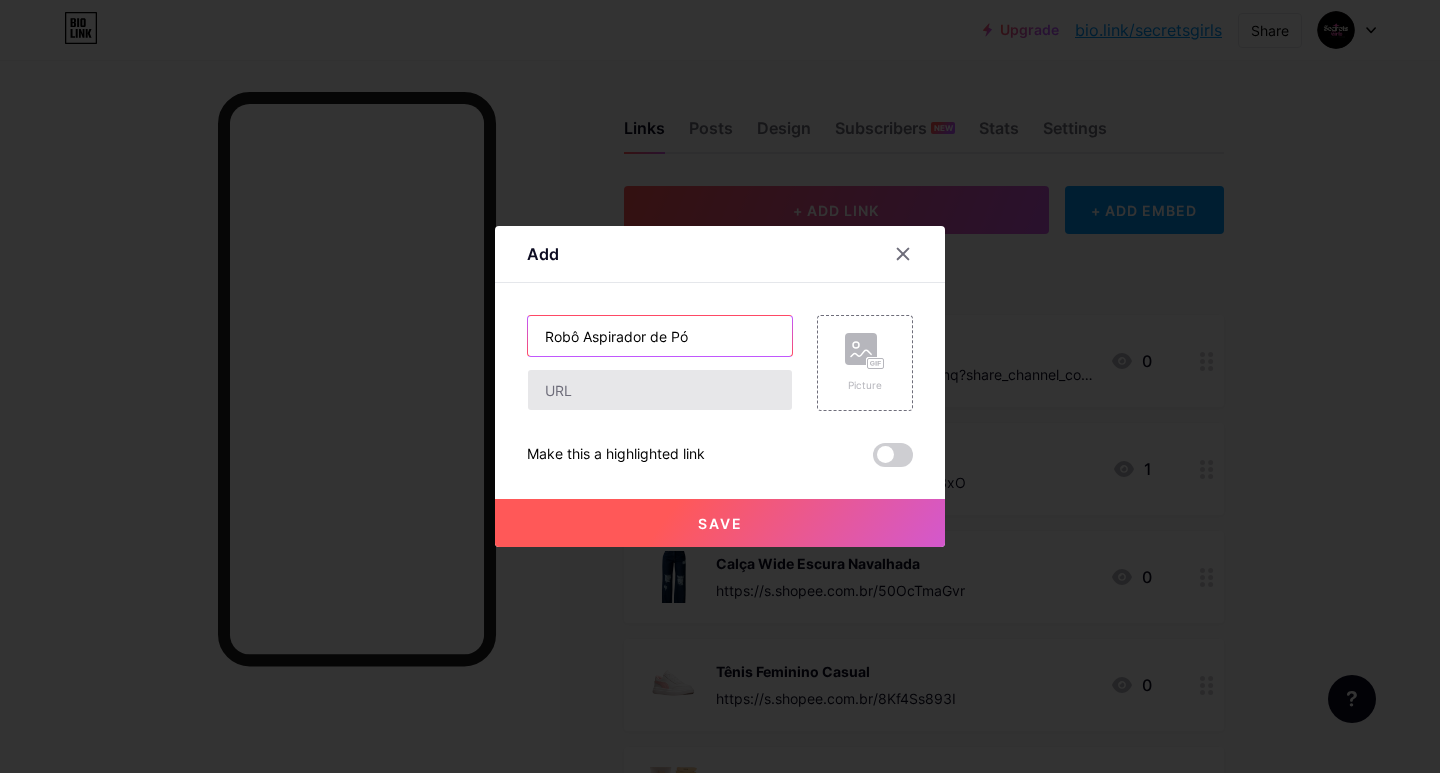 type on "Robô Aspirador de Pó" 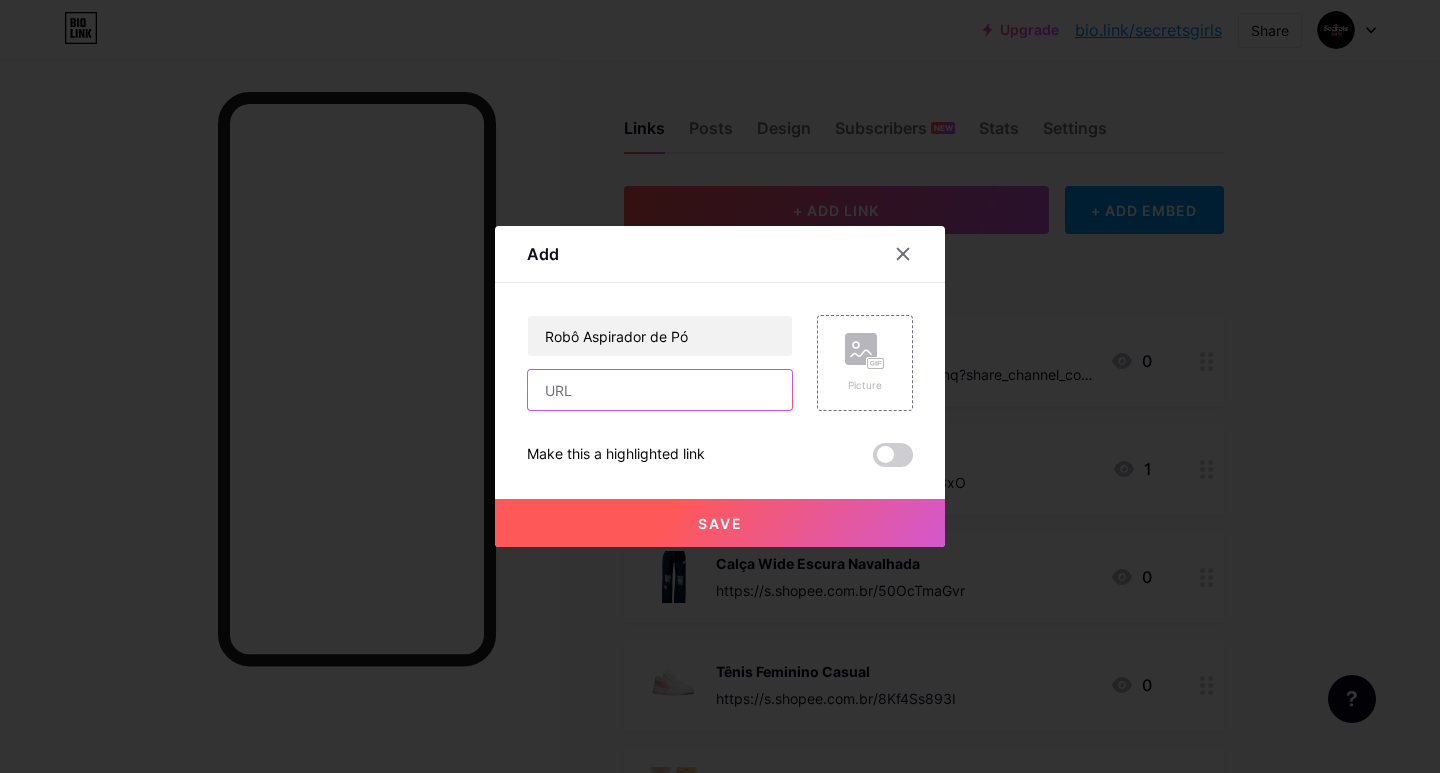 click at bounding box center [660, 390] 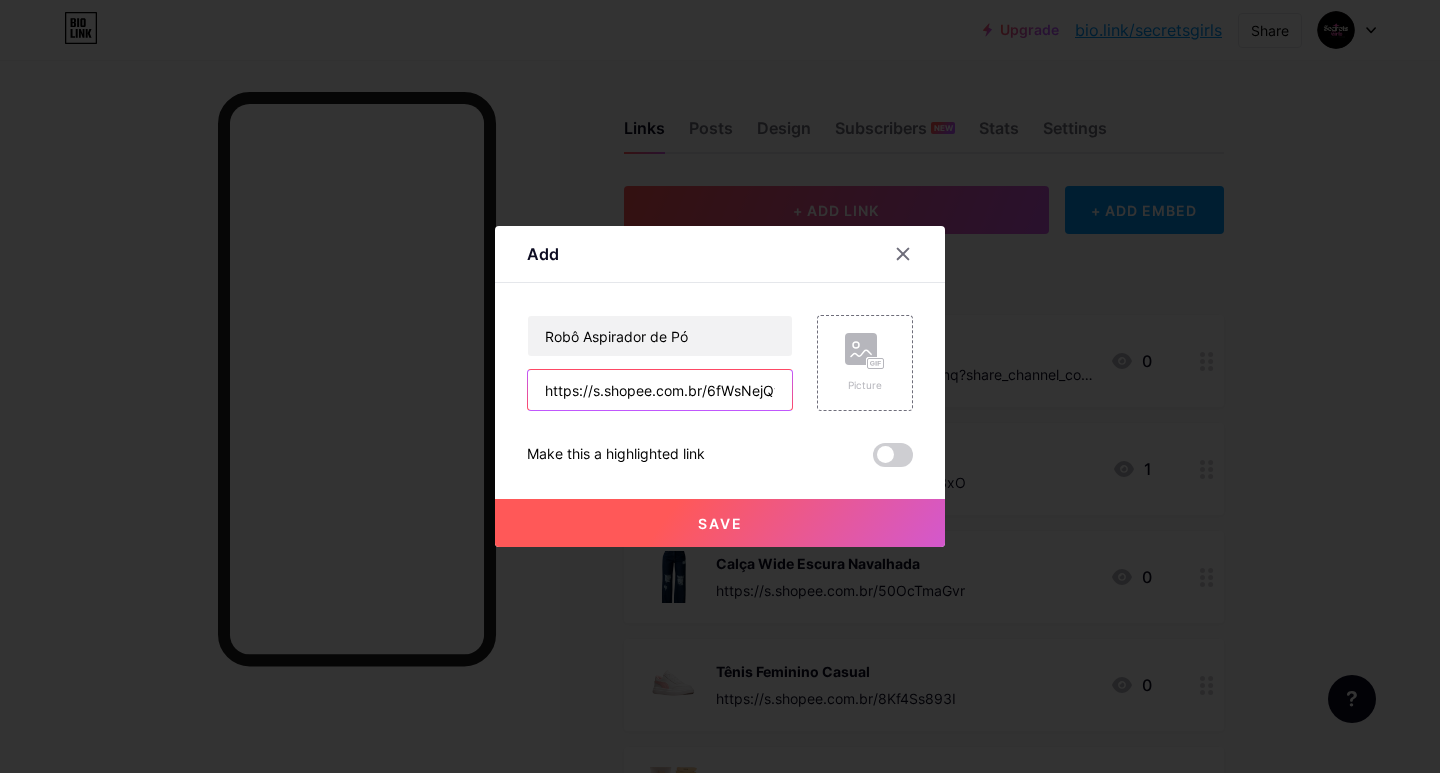 scroll, scrollTop: 0, scrollLeft: 16, axis: horizontal 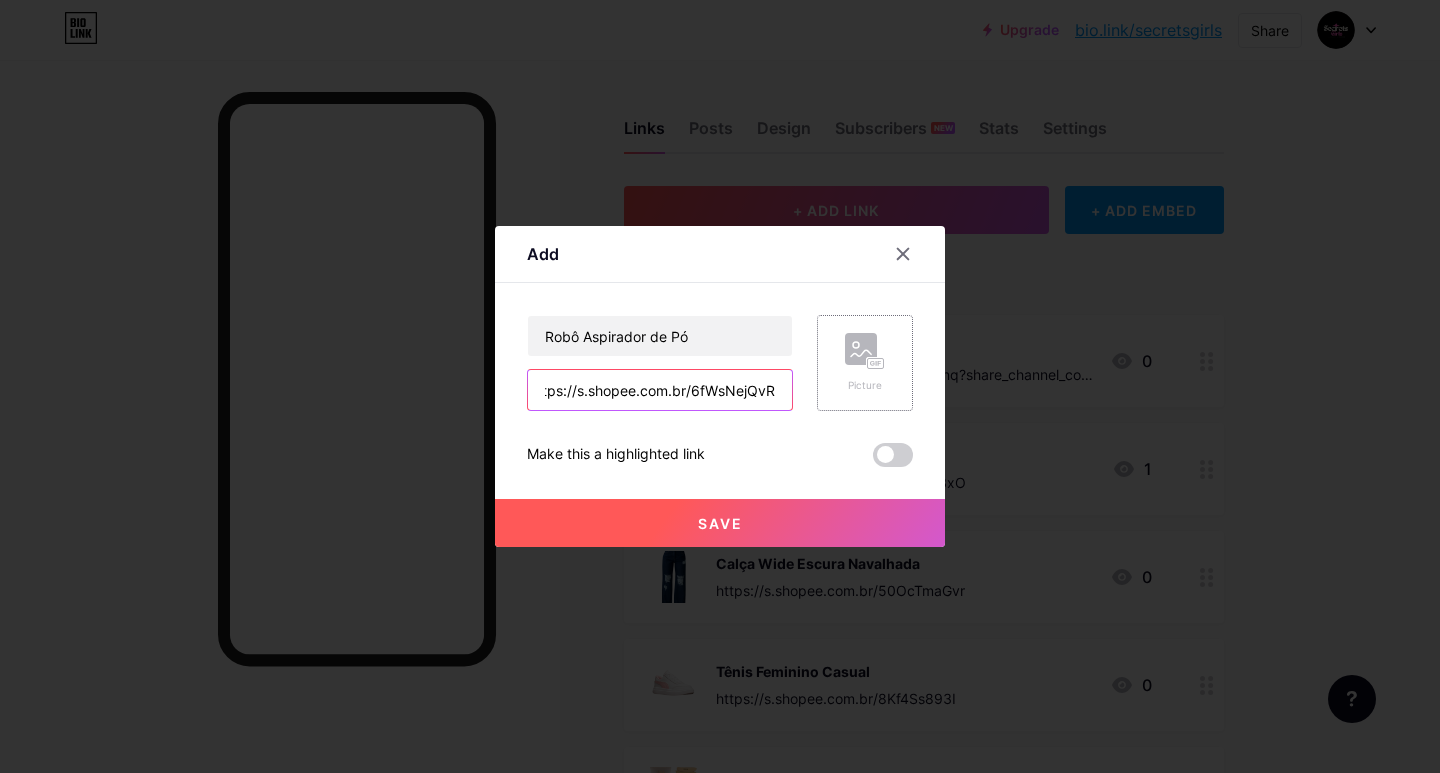 type on "https://s.shopee.com.br/6fWsNejQvR" 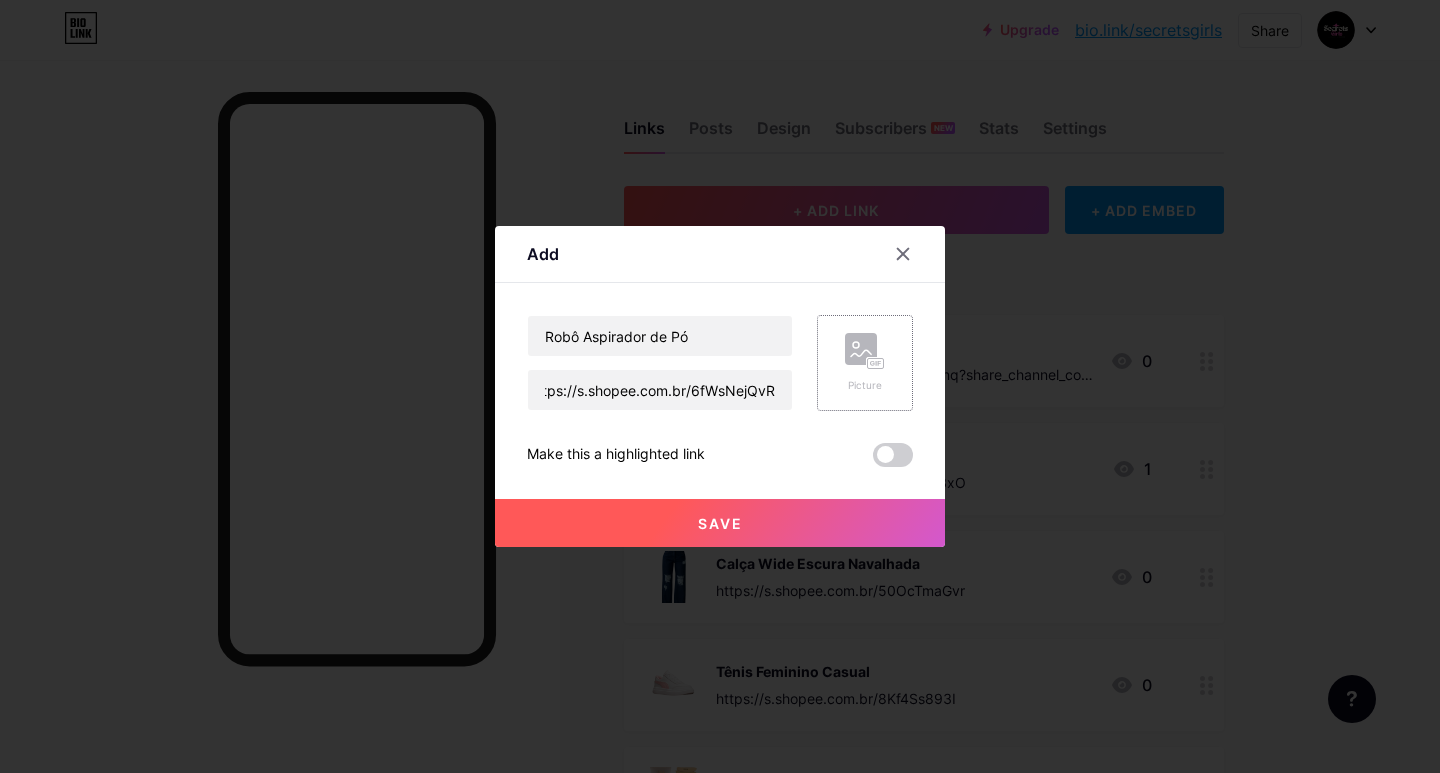 click on "Picture" at bounding box center [865, 363] 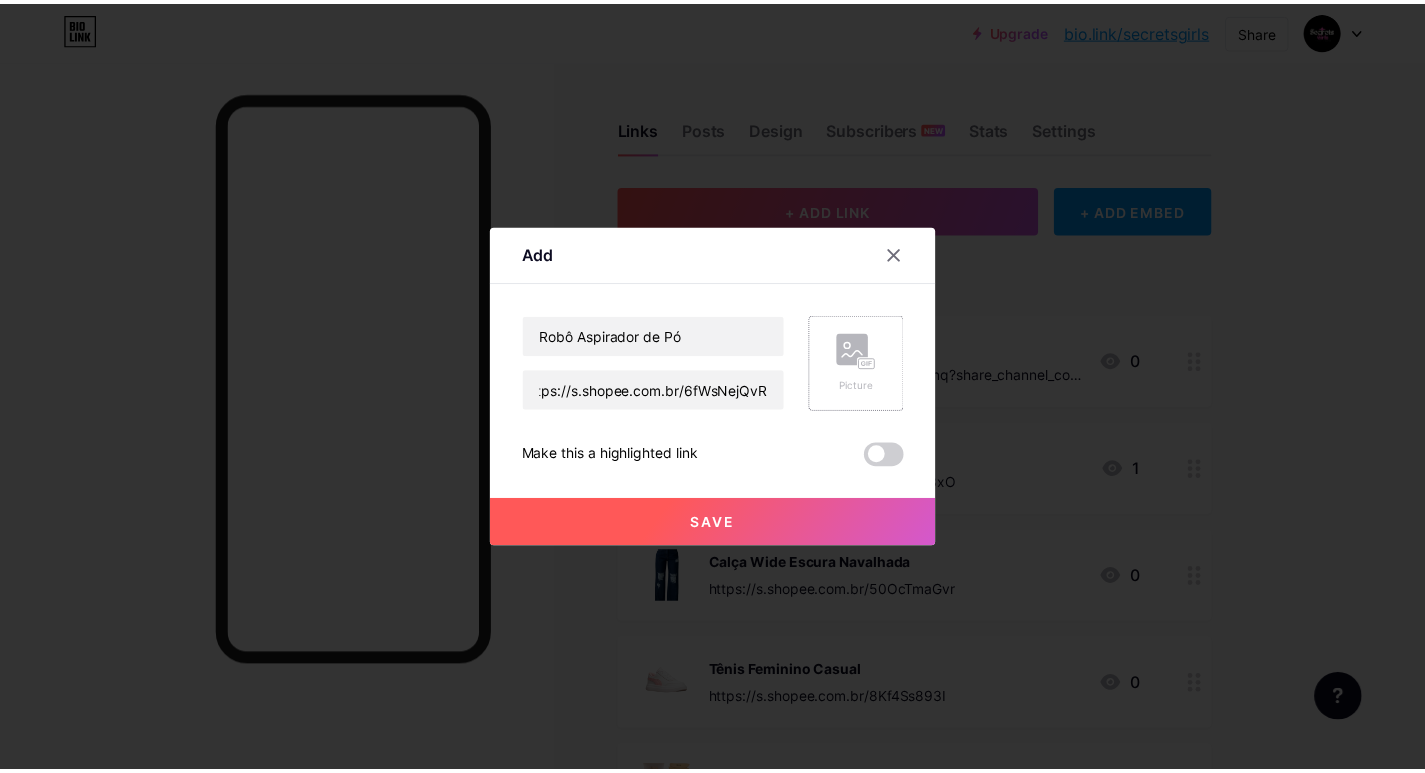 scroll, scrollTop: 0, scrollLeft: 0, axis: both 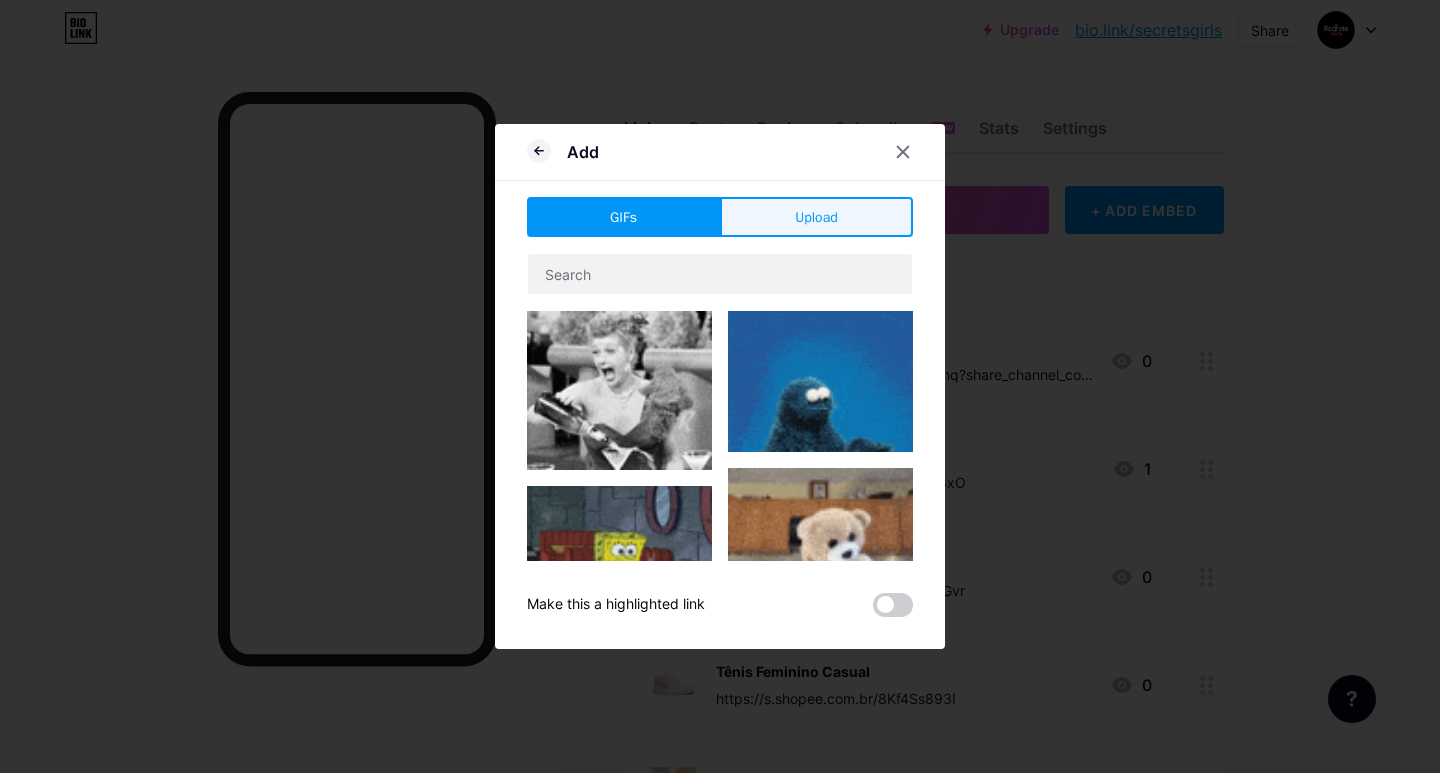 click on "Upload" at bounding box center [816, 217] 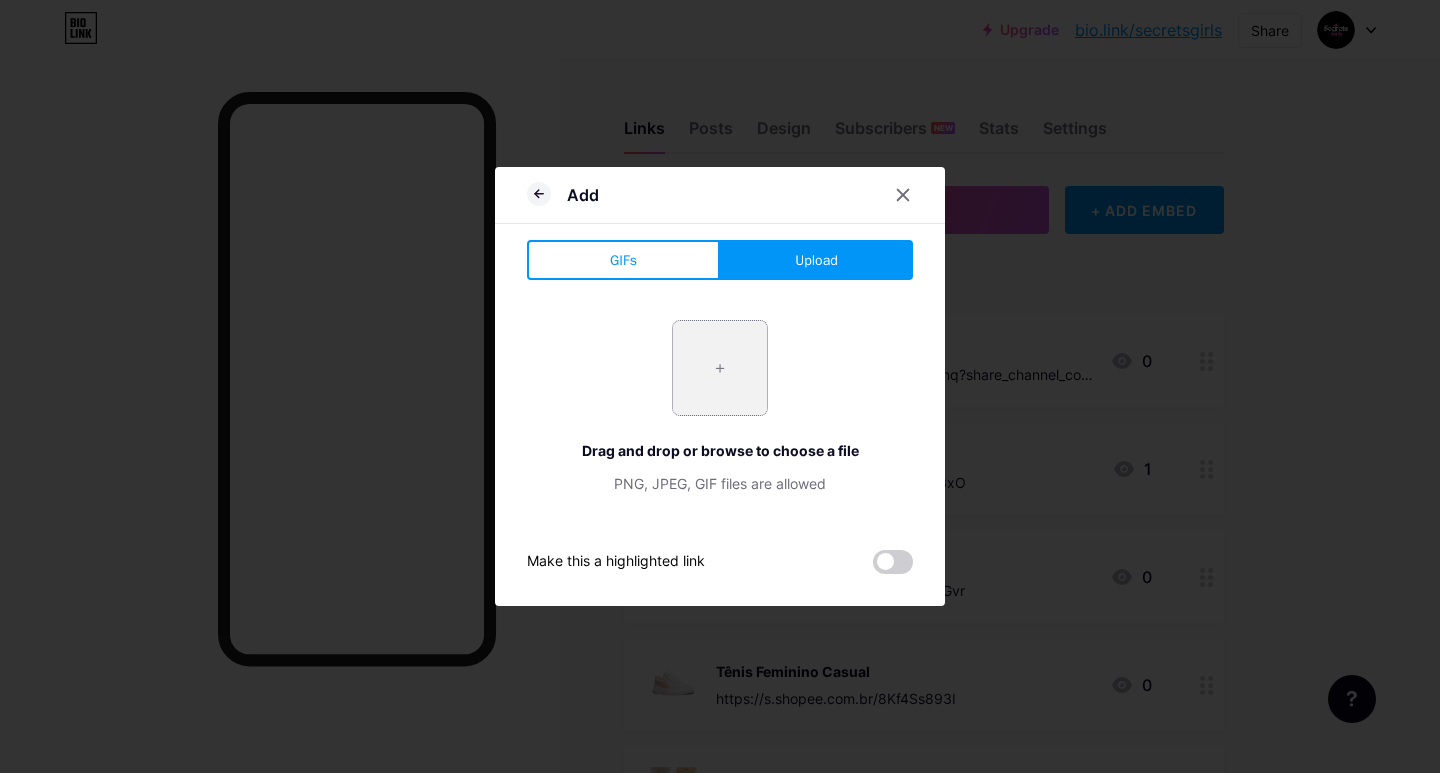 click at bounding box center [720, 368] 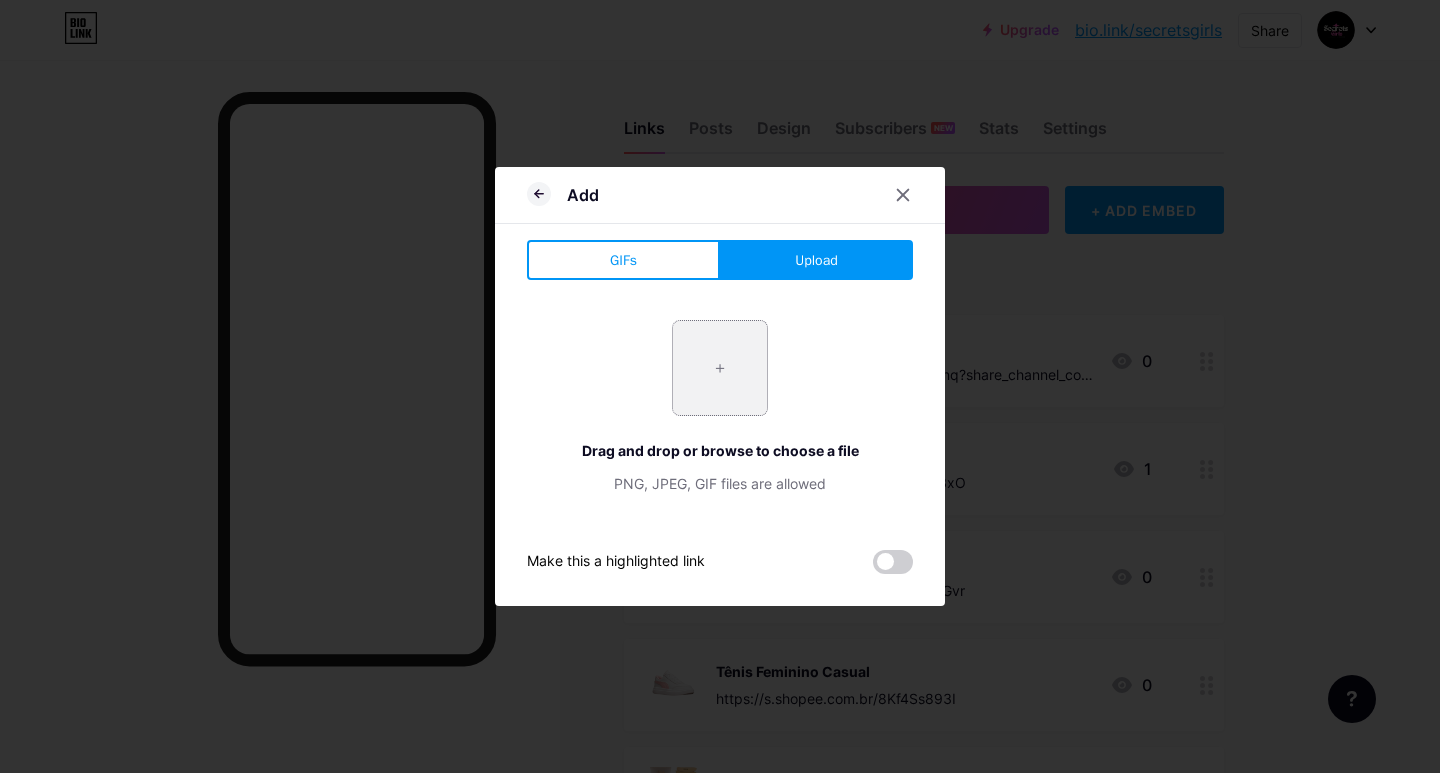 type on "C:\fakepath\WhatsApp_Image_2025-08-05_at_21.56.35-removebg-preview.png" 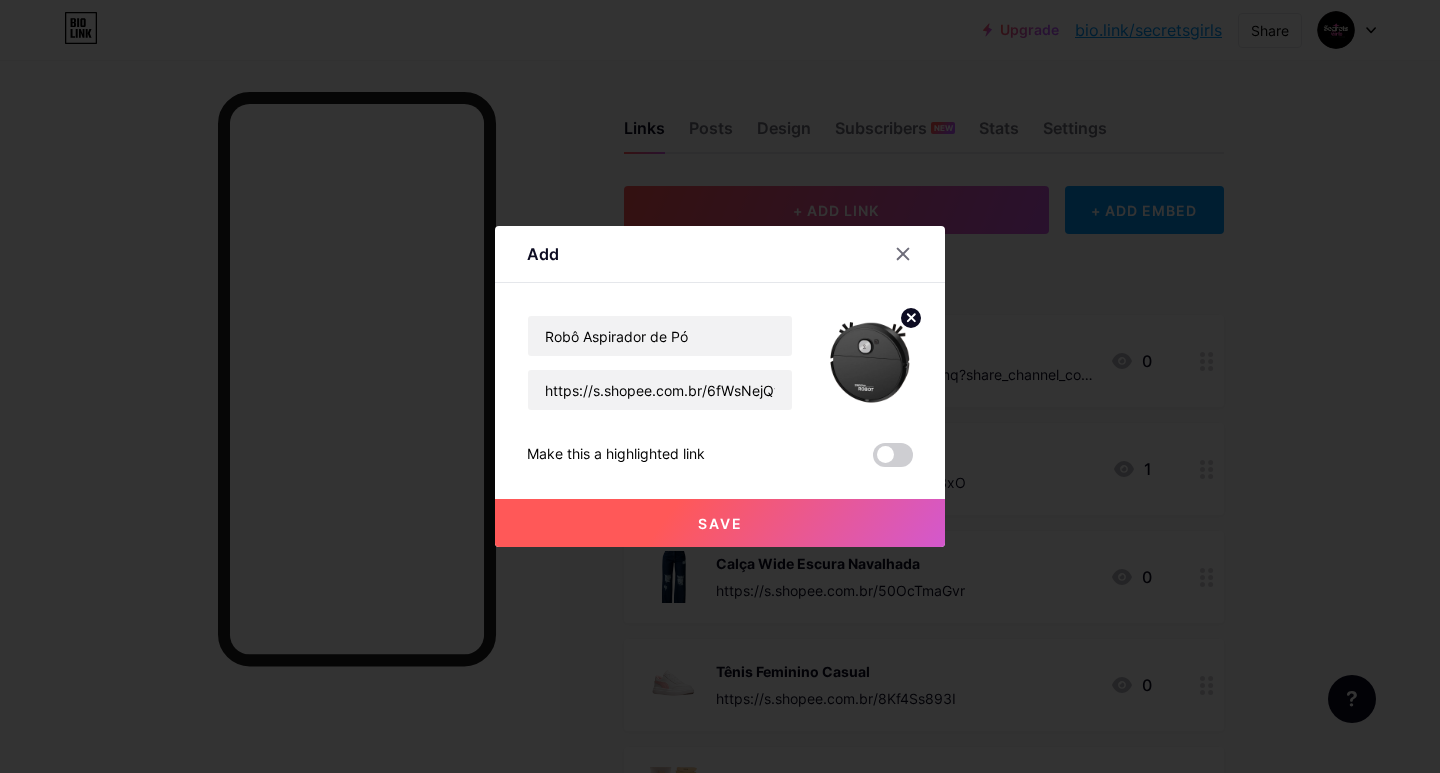 click on "Save" at bounding box center (720, 523) 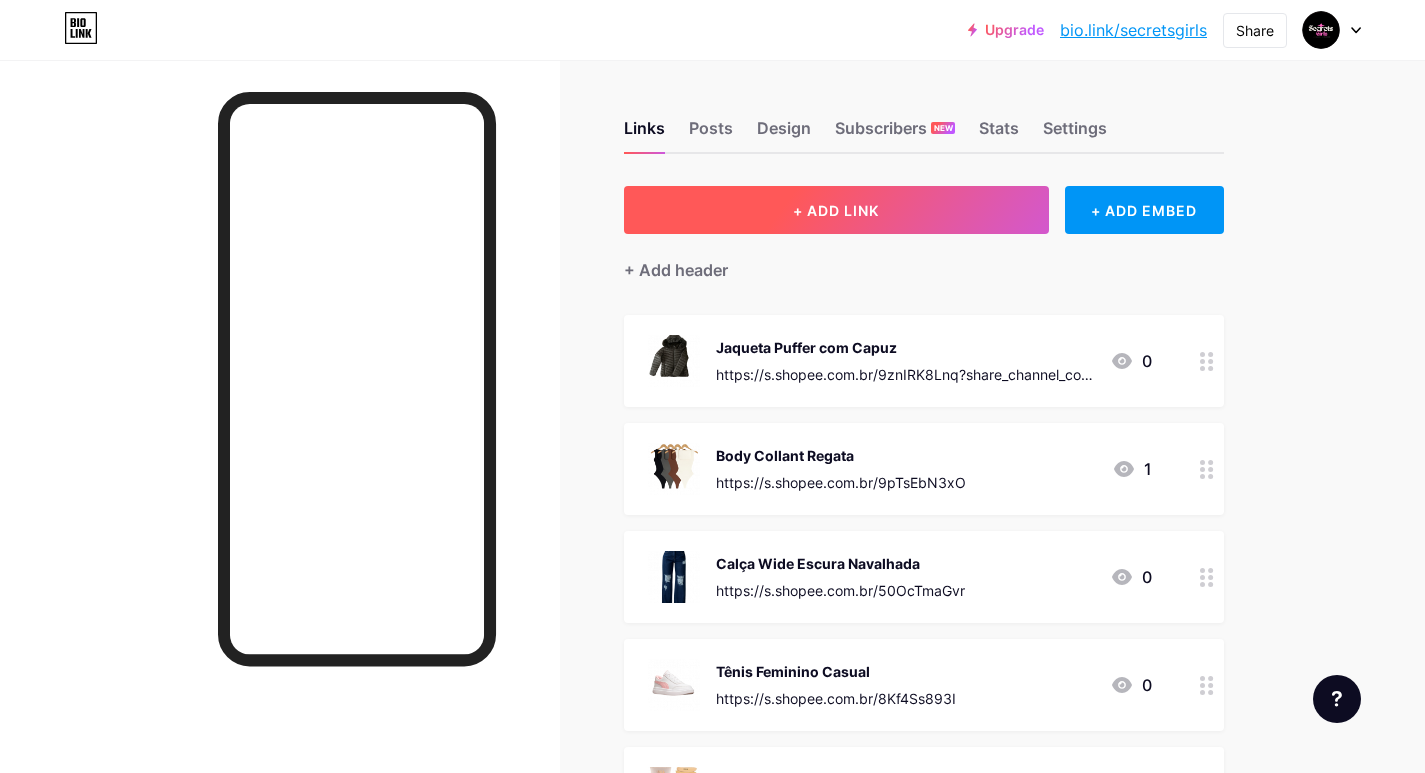 click on "+ ADD LINK" at bounding box center [836, 210] 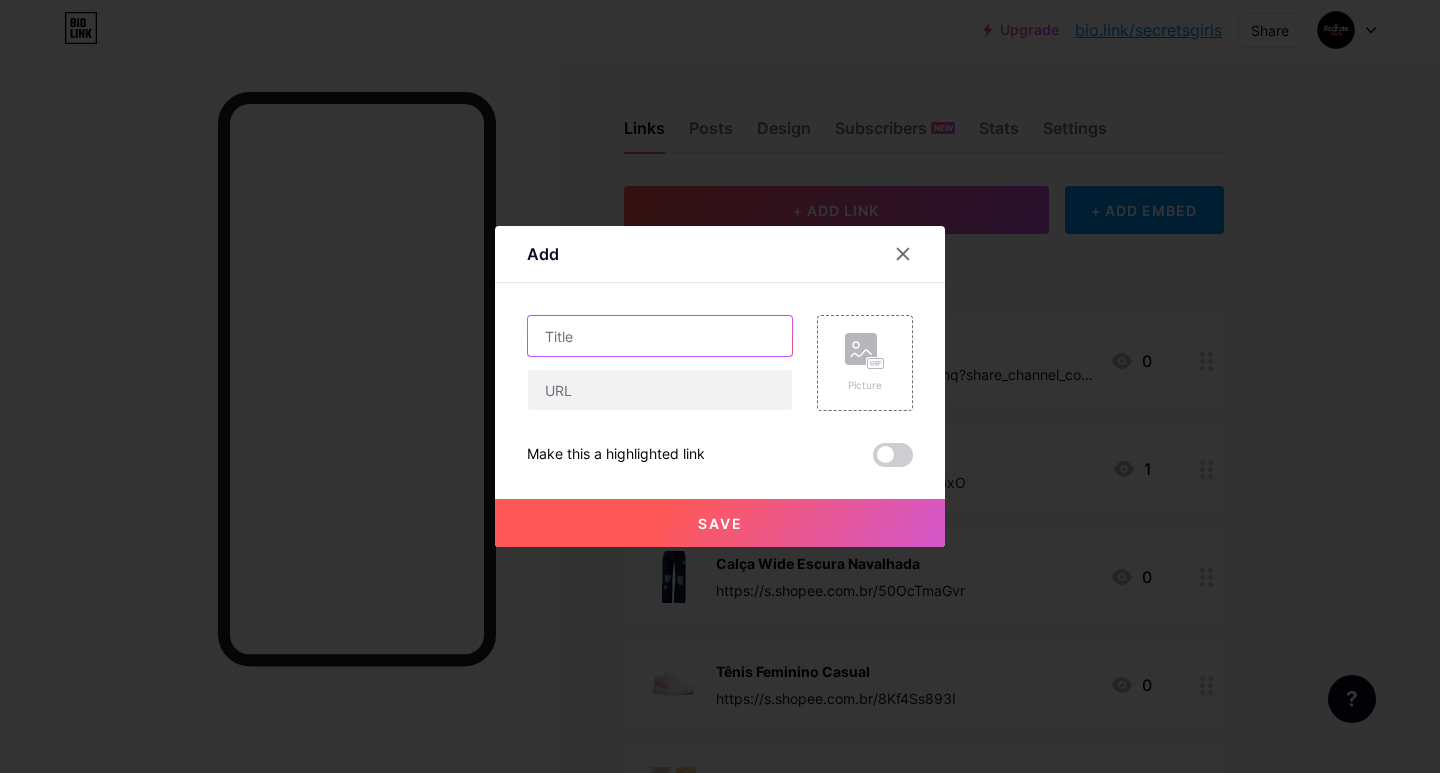 click at bounding box center (660, 336) 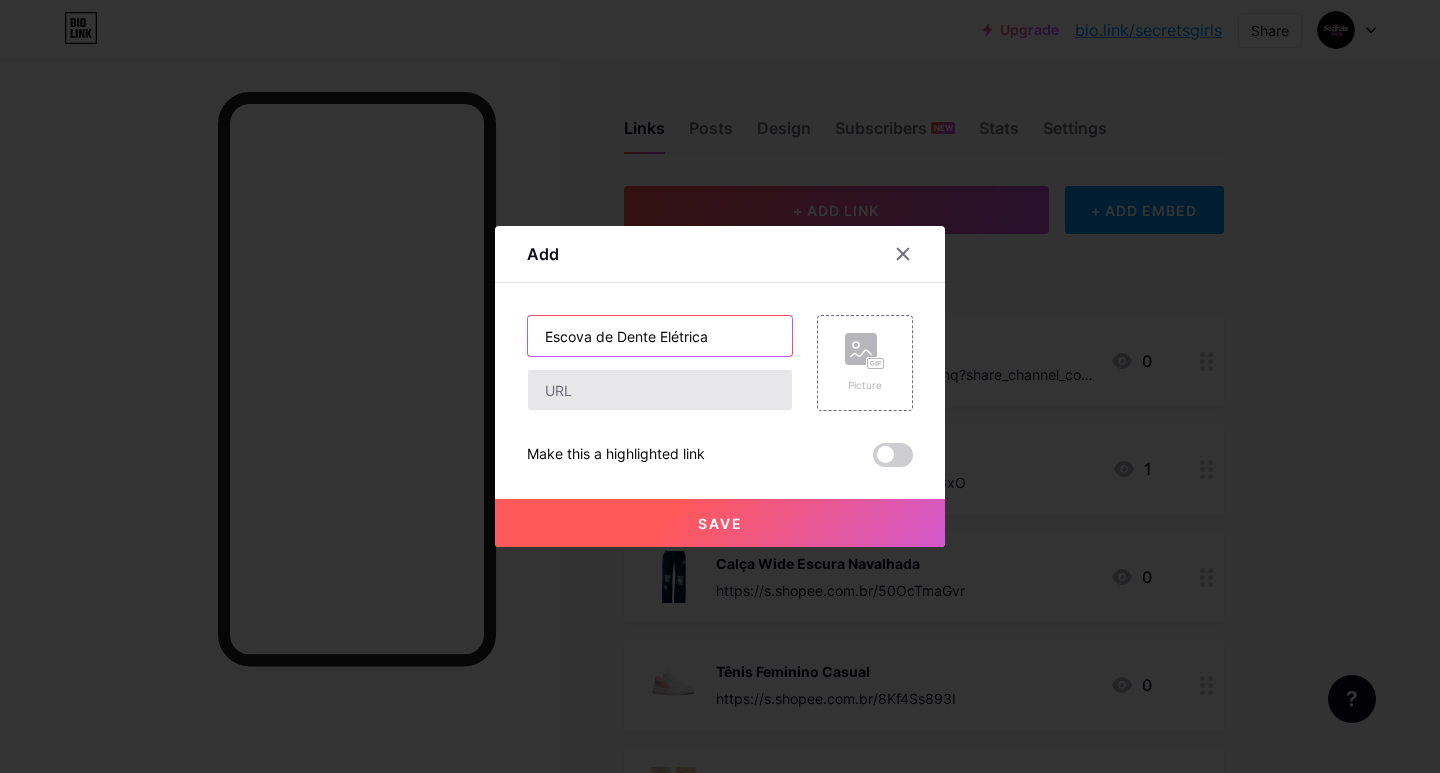 type on "Escova de Dente Elétrica" 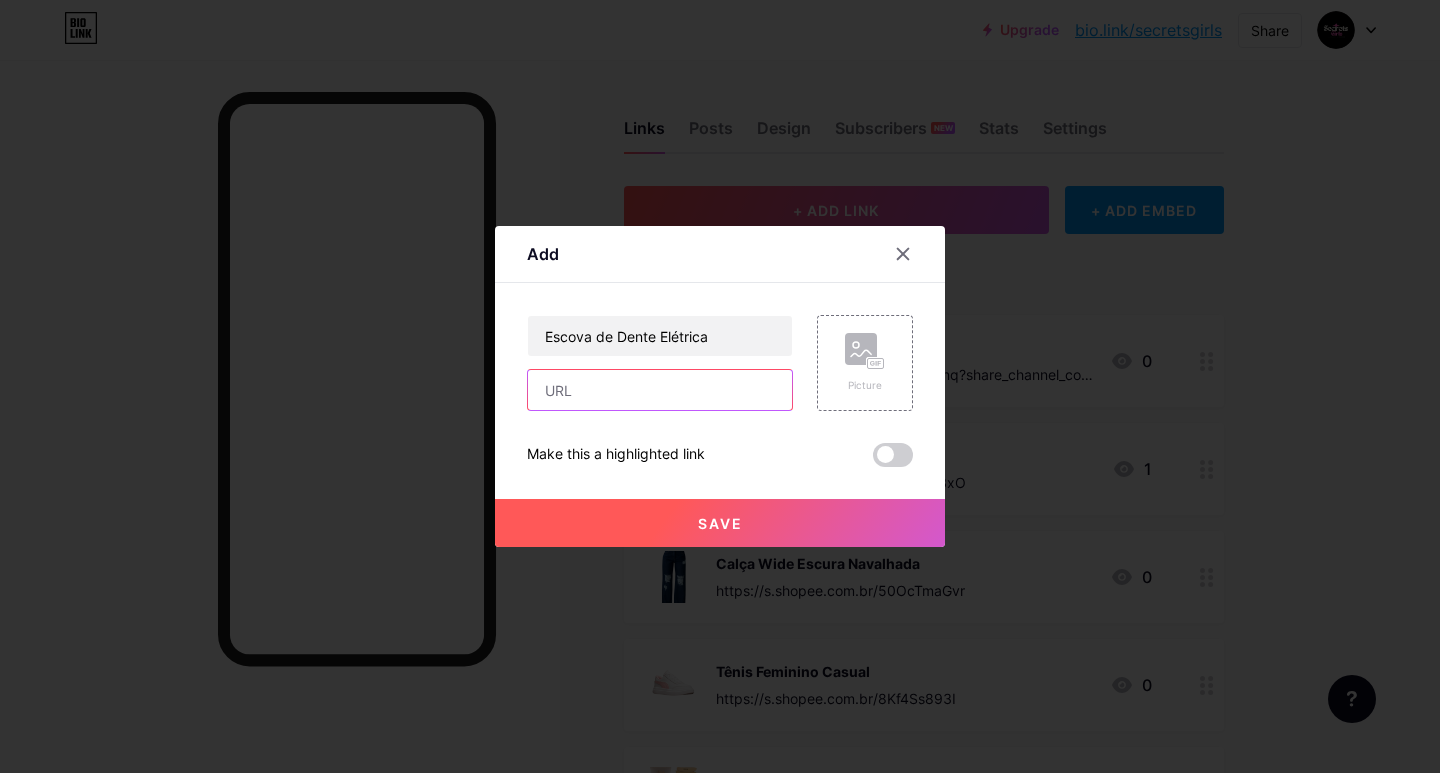 click at bounding box center (660, 390) 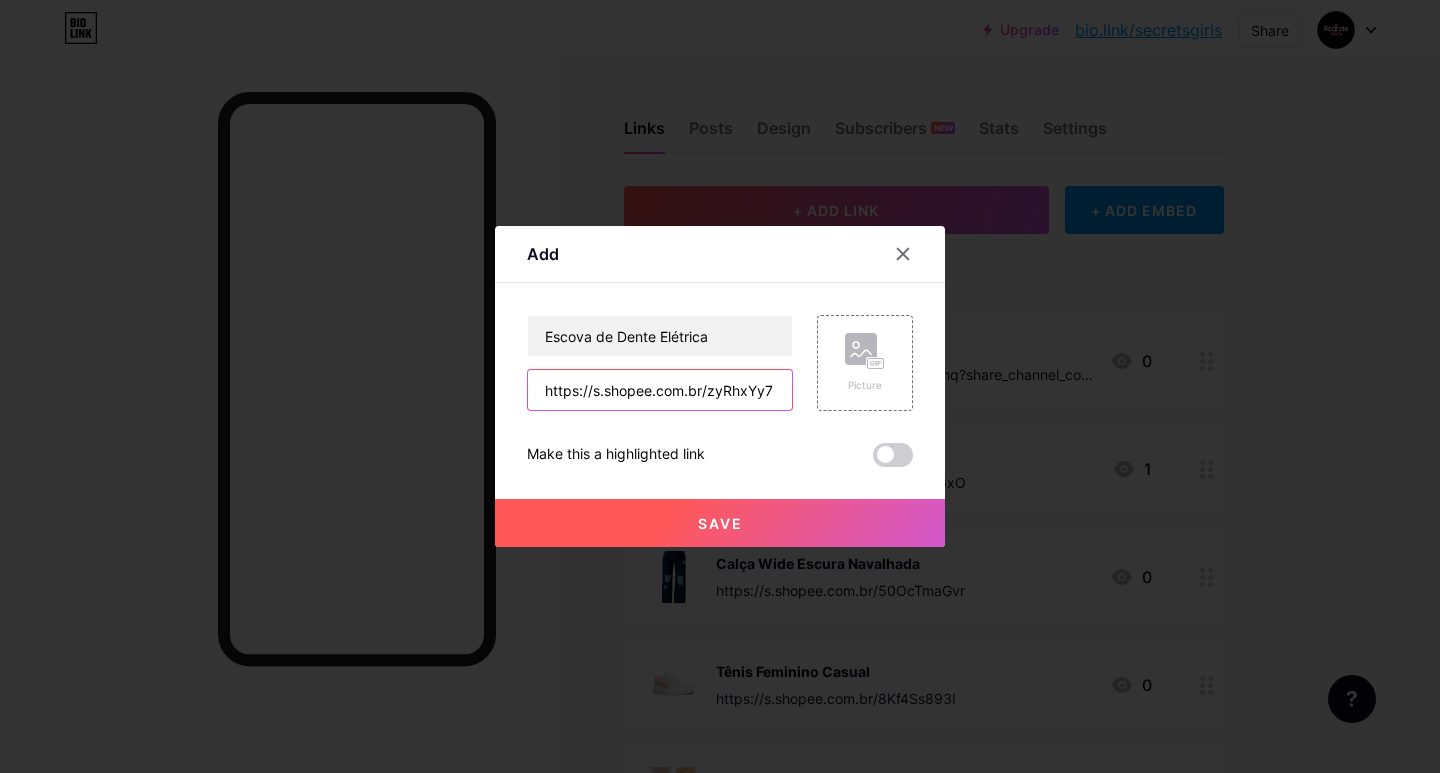 type on "https://s.shopee.com.br/zyRhxYy7" 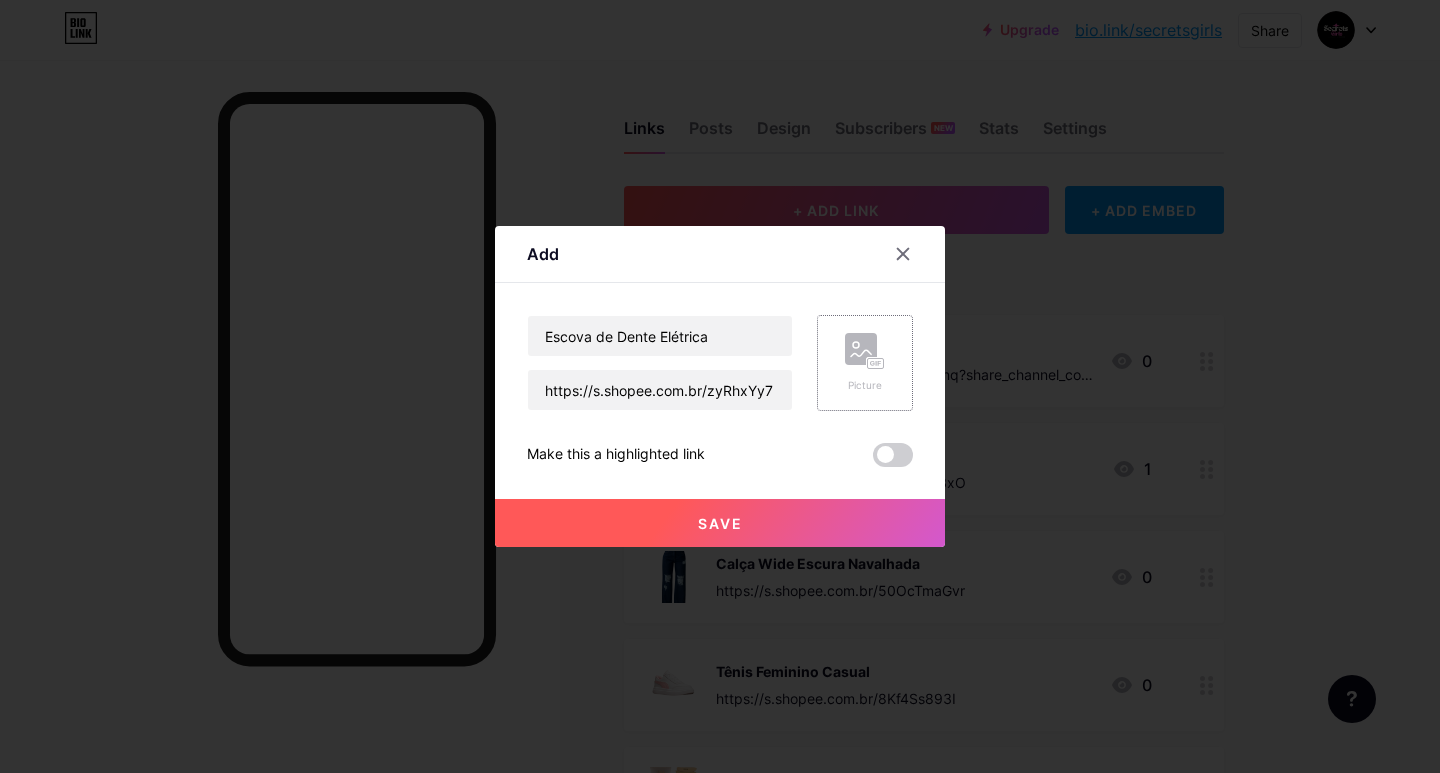 click on "Picture" at bounding box center (865, 363) 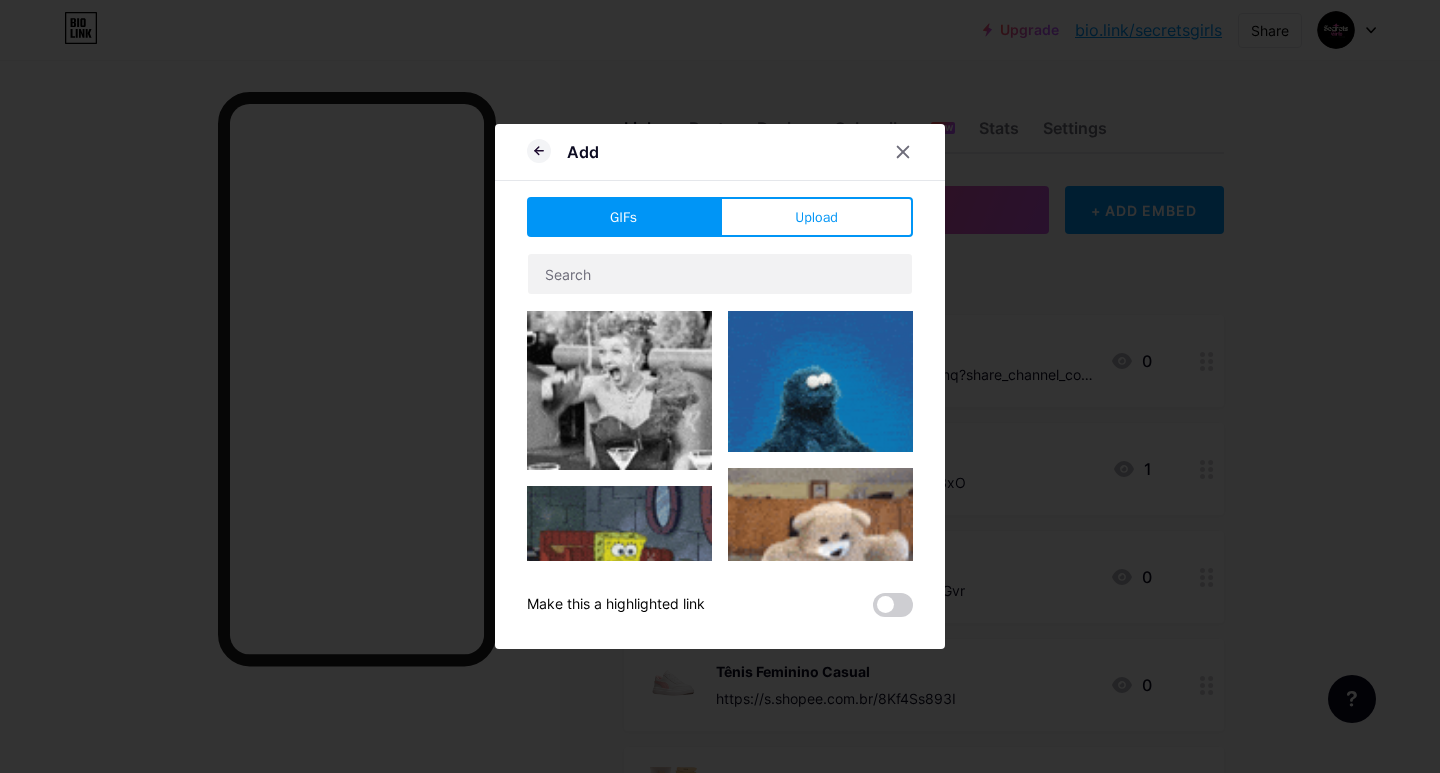 click on "Add       GIFs     Upload       Content
YouTube
Play YouTube video without leaving your page.
ADD
Vimeo
Play Vimeo video without leaving your page.
ADD
Tiktok
Grow your TikTok following
ADD
Tweet
Embed a tweet.
ADD
Reddit
Showcase your Reddit profile
ADD
Spotify
Embed Spotify to play the preview of a track.
ADD
Twitch
Play Twitch video without leaving your page.
ADD
ADD" at bounding box center (720, 386) 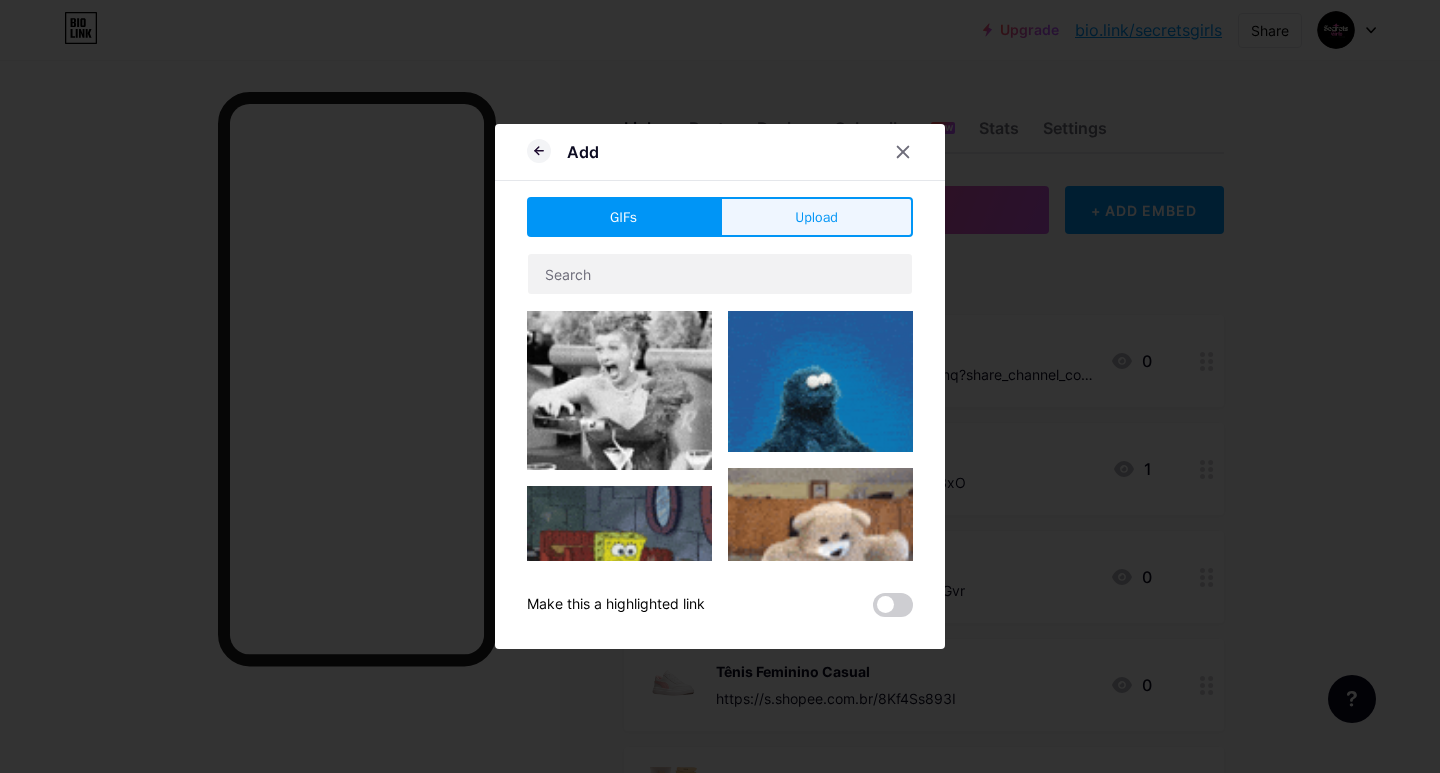 click on "Upload" at bounding box center [816, 217] 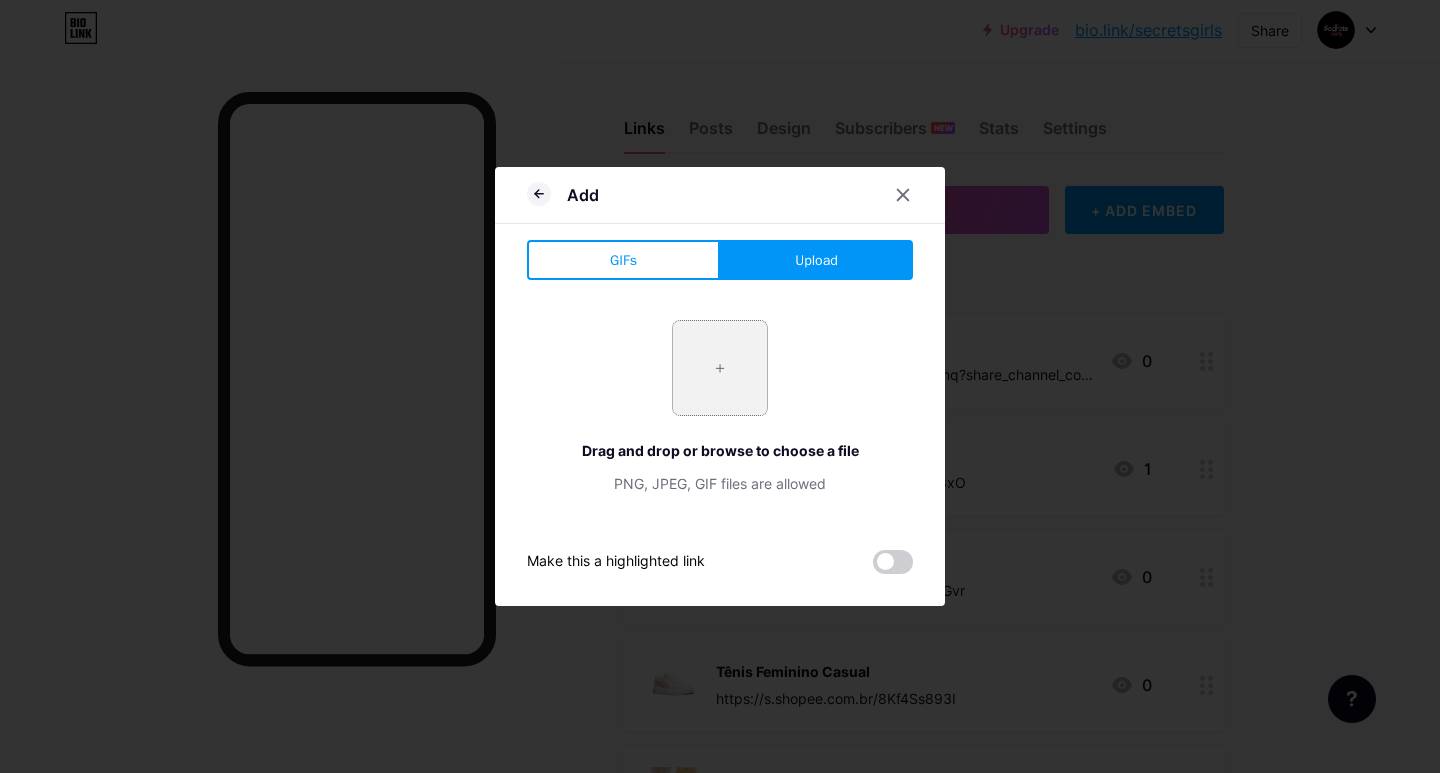 click at bounding box center (720, 368) 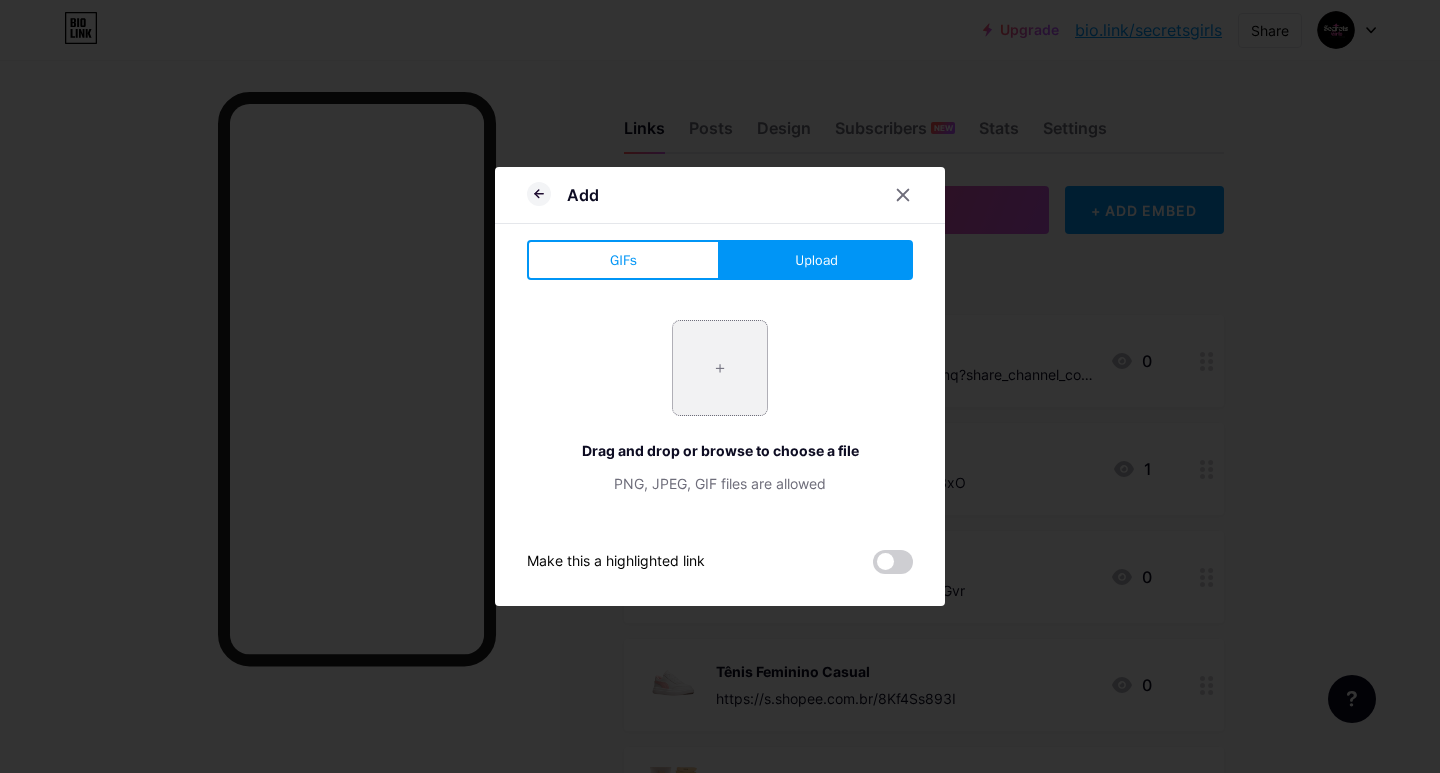 type on "C:\fakepath\WhatsApp_Image_2025-08-05_at_22.01.14-removebg-preview.png" 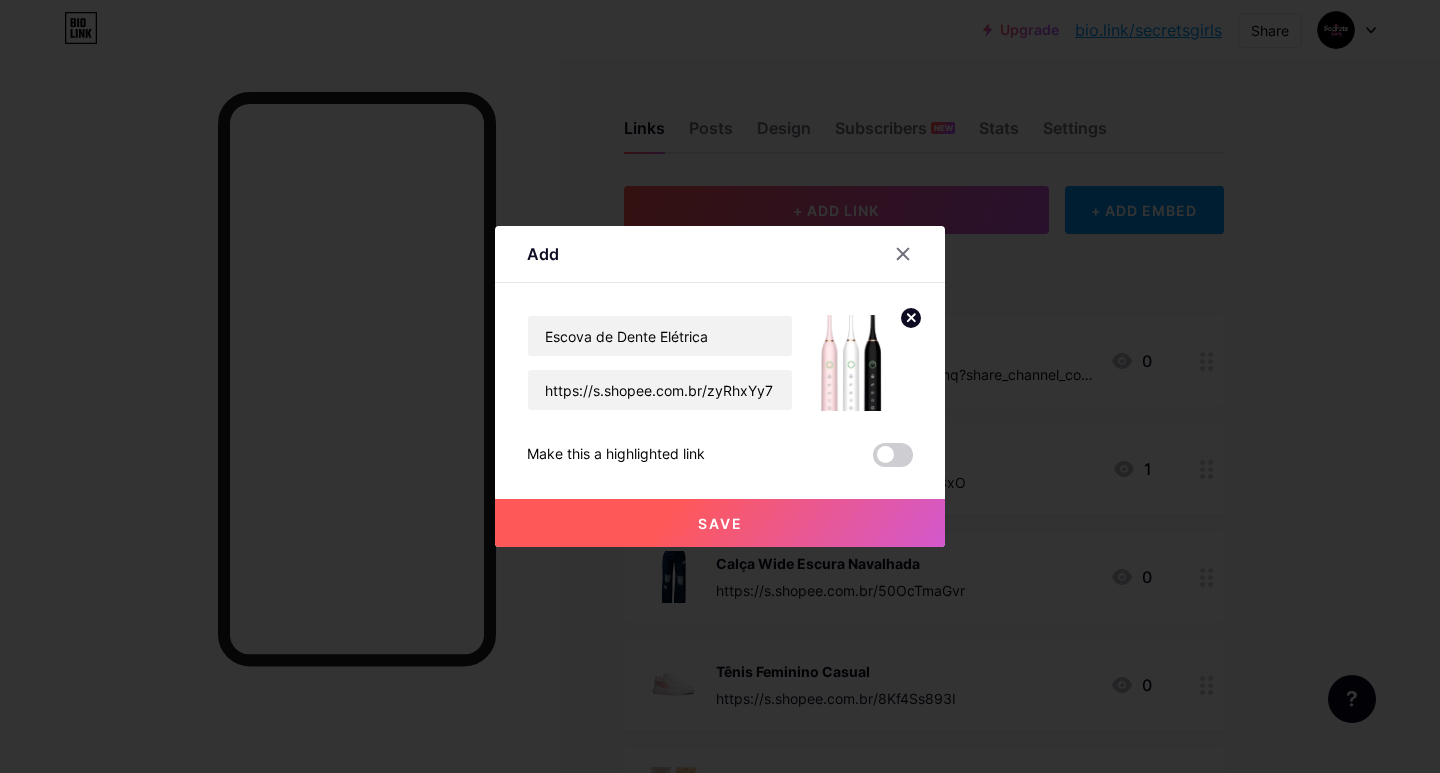 click on "Save" at bounding box center [720, 523] 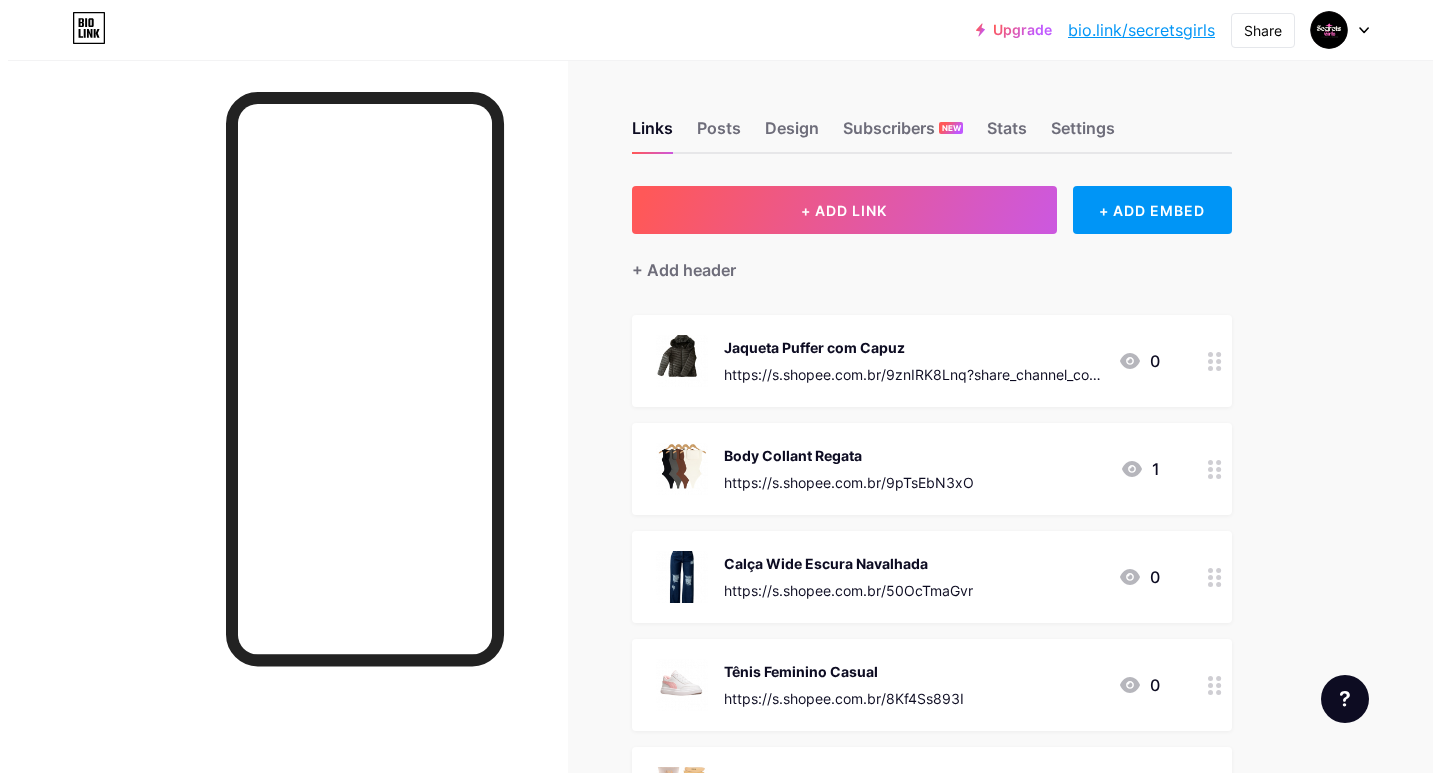 scroll, scrollTop: 100, scrollLeft: 0, axis: vertical 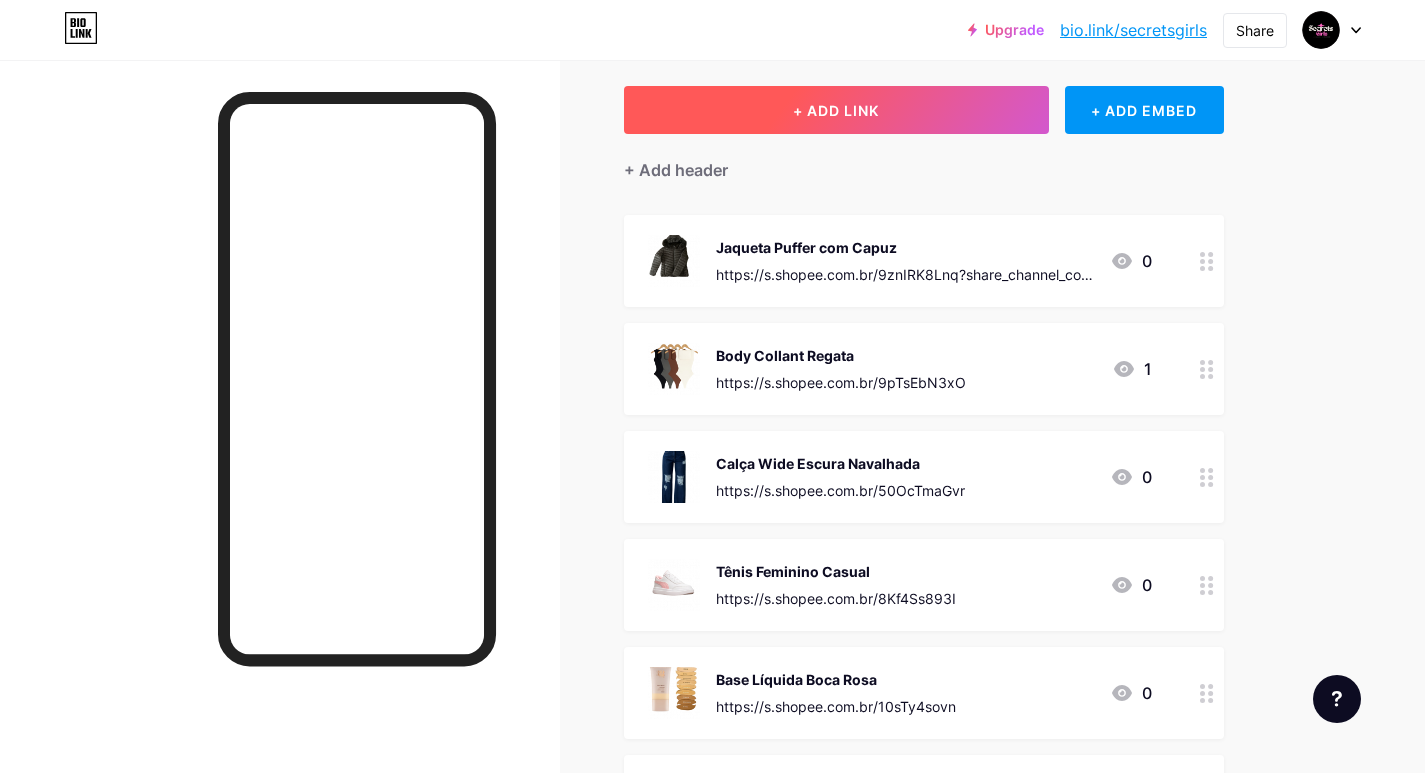 click on "+ ADD LINK" at bounding box center [836, 110] 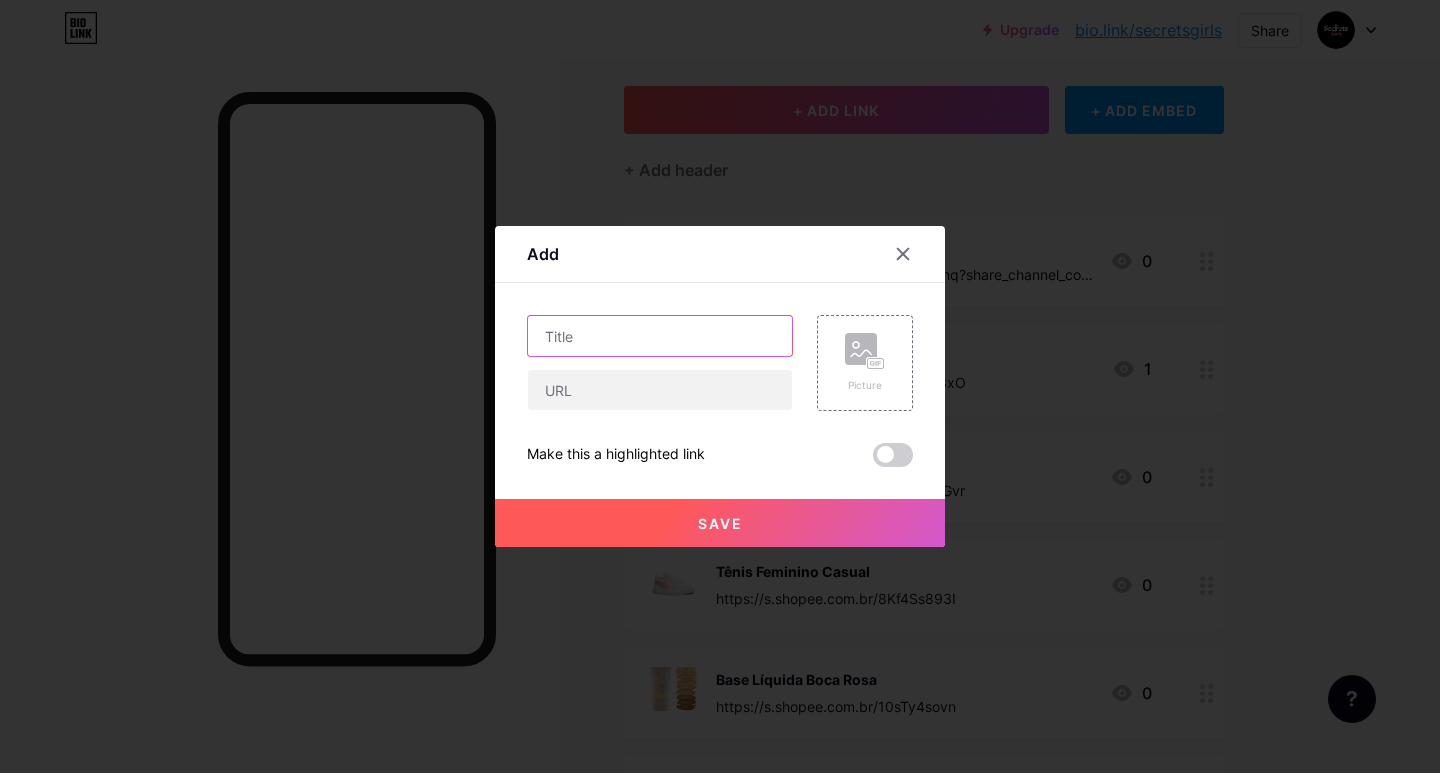 click at bounding box center (660, 336) 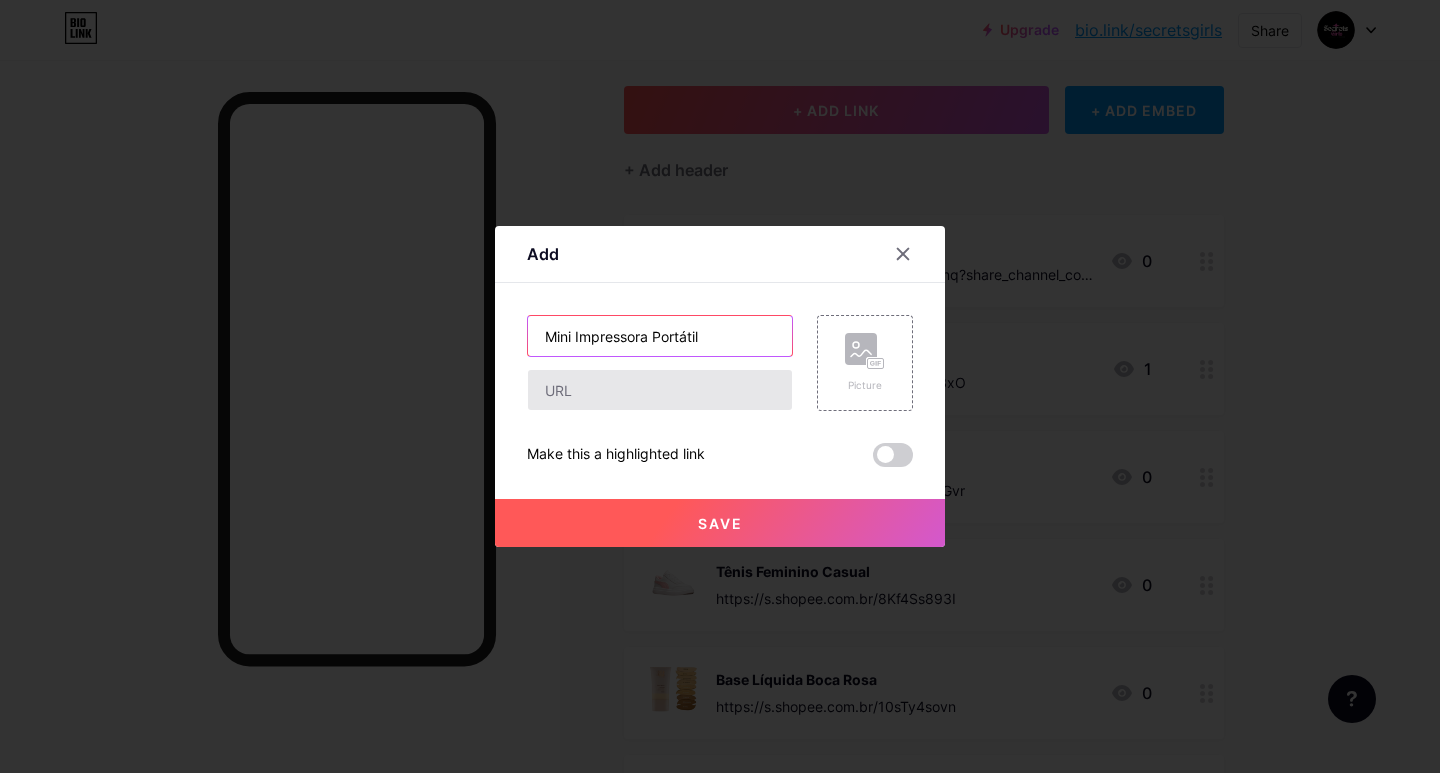 type on "Mini Impressora Portátil" 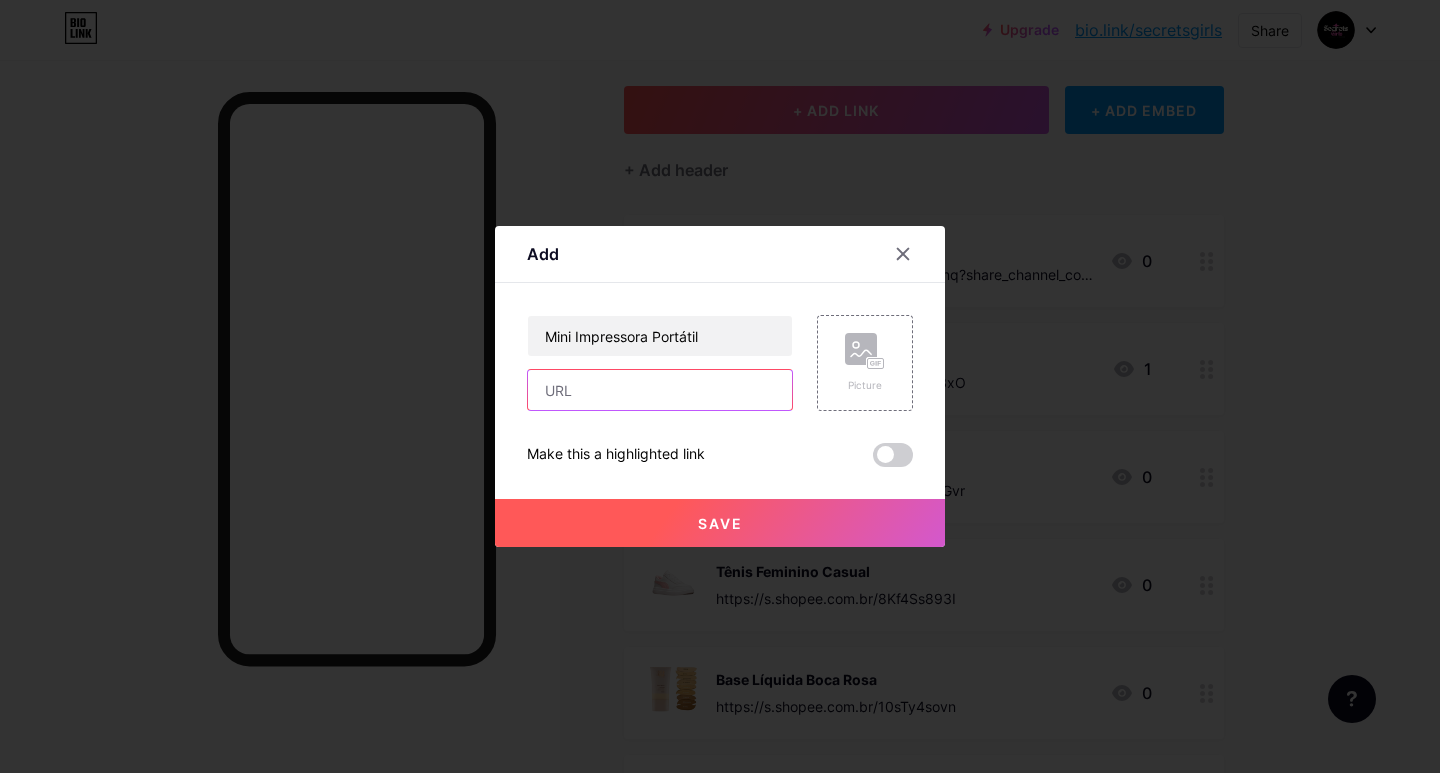 click at bounding box center [660, 390] 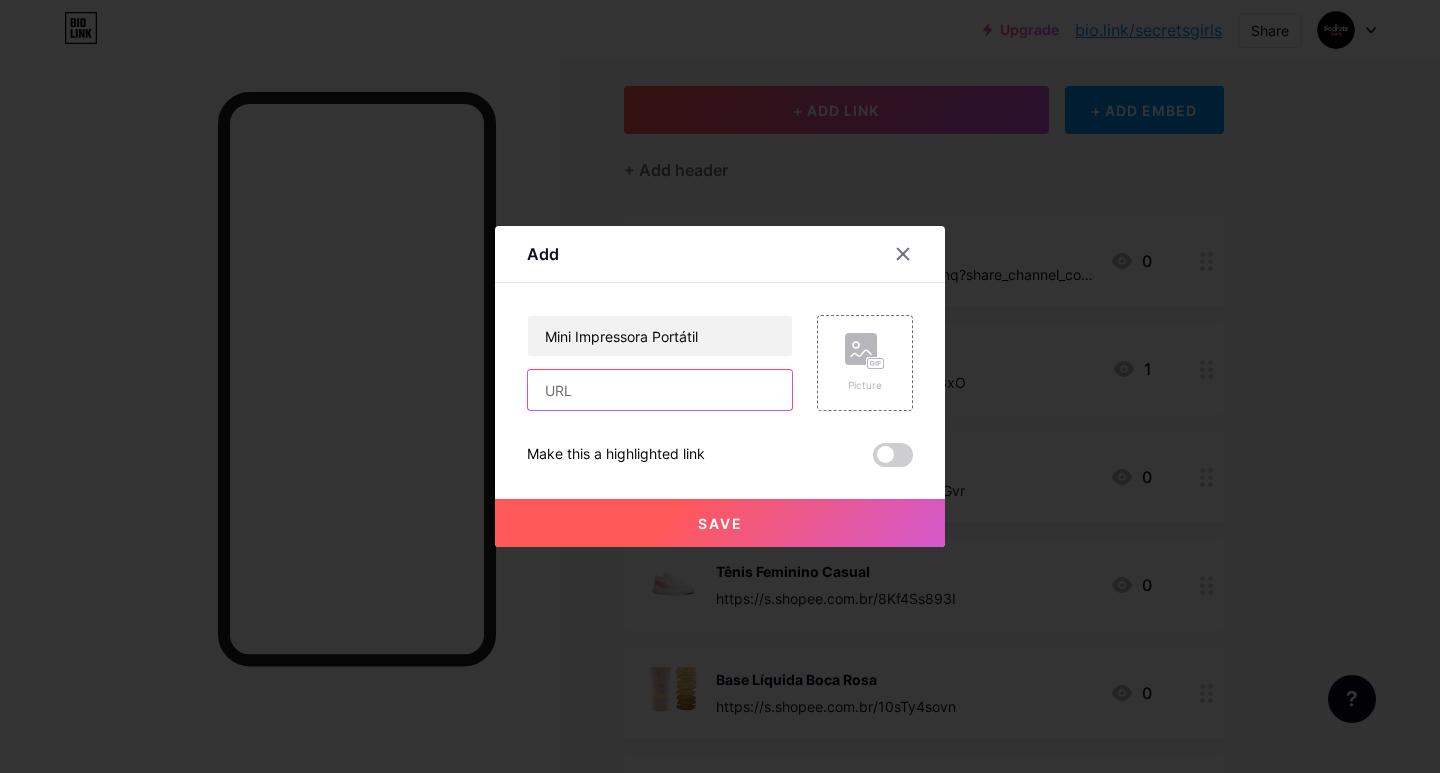 paste on "https://s.shopee.com.br/qZ5Ruh02d" 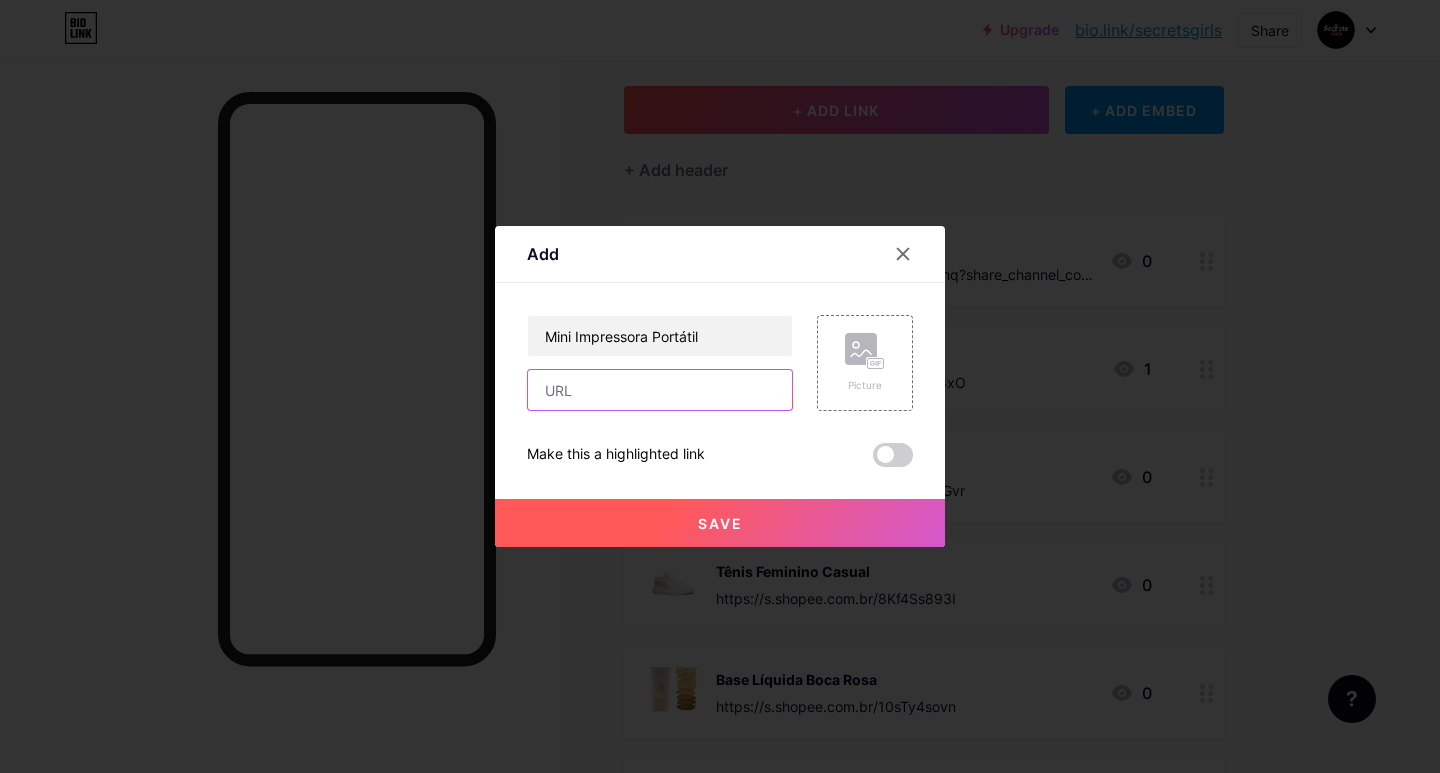 type on "https://s.shopee.com.br/qZ5Ruh02d" 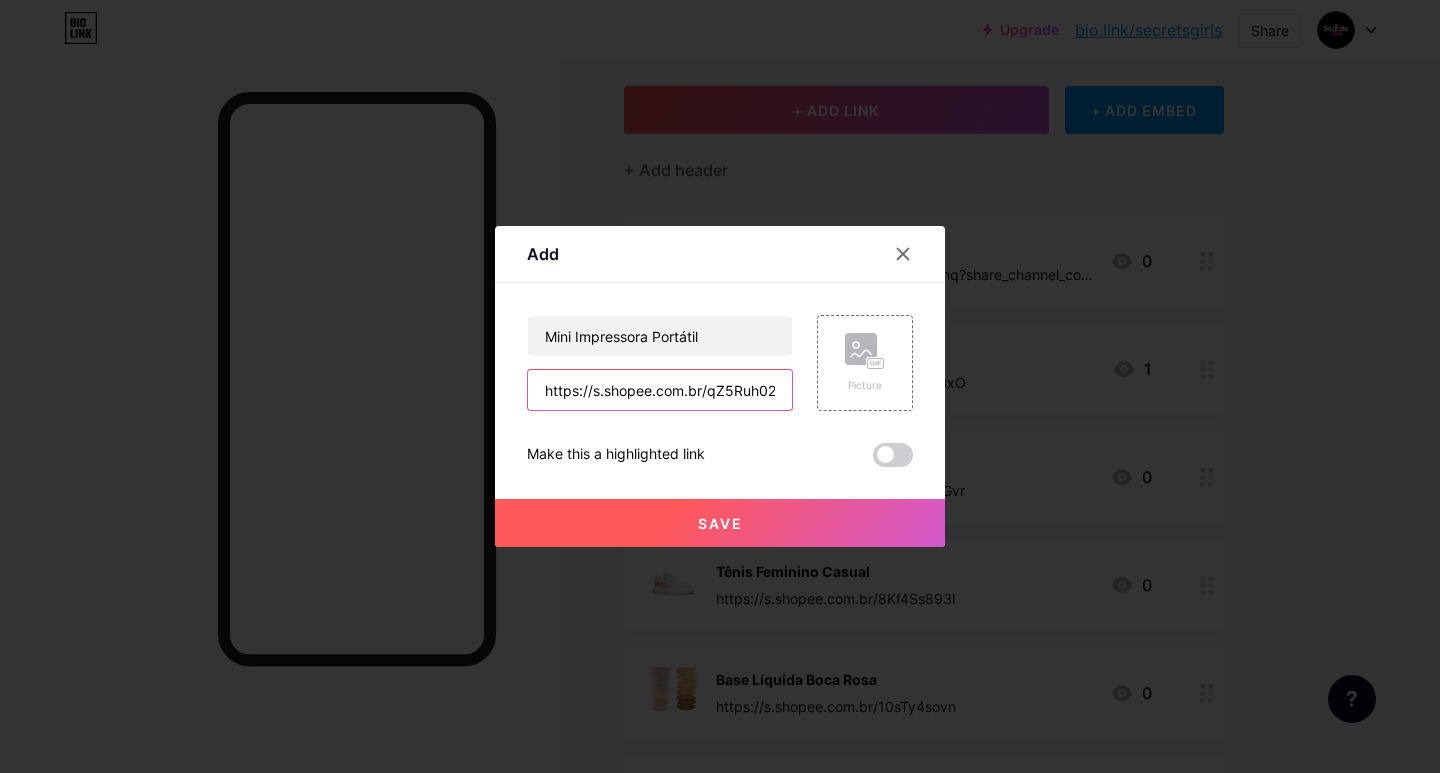scroll, scrollTop: 0, scrollLeft: 10, axis: horizontal 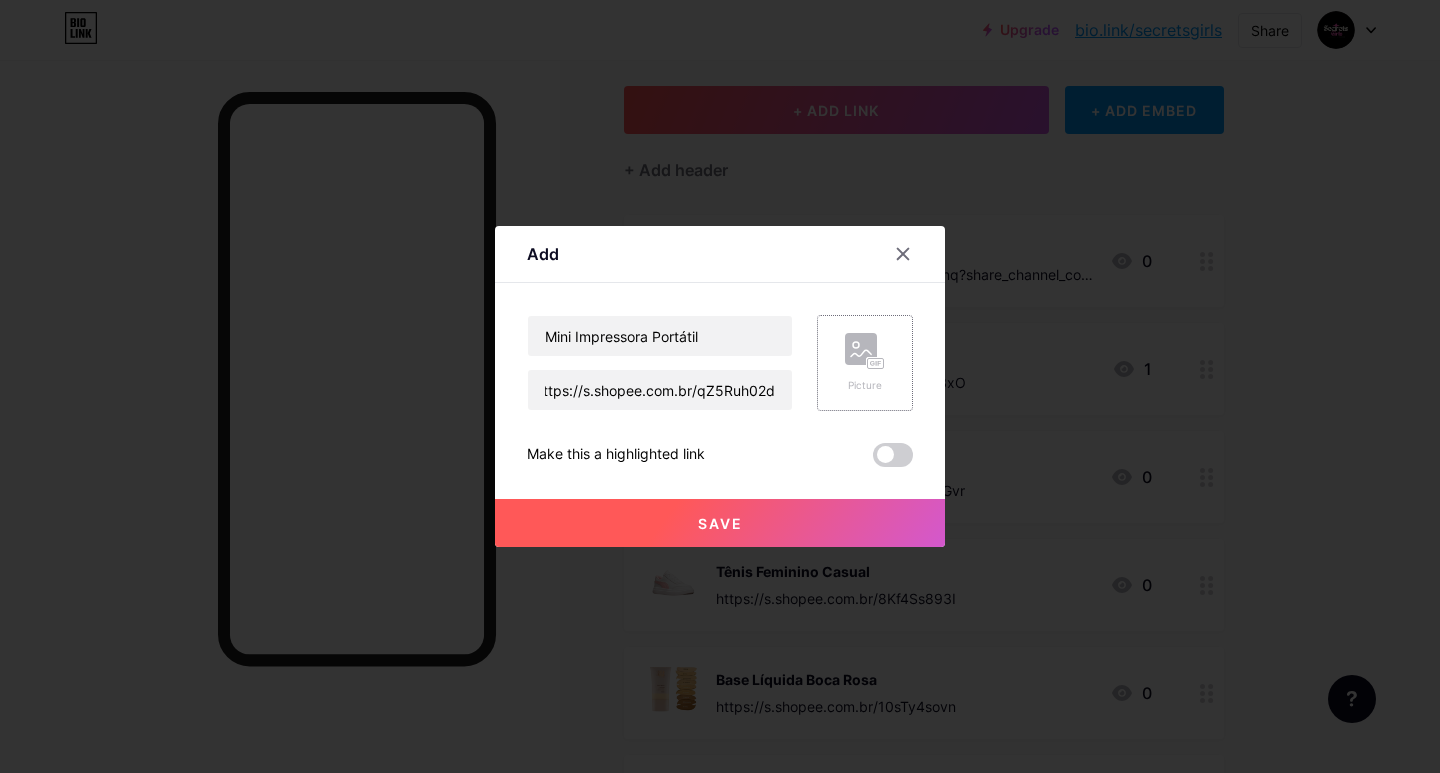 click on "Picture" at bounding box center (865, 385) 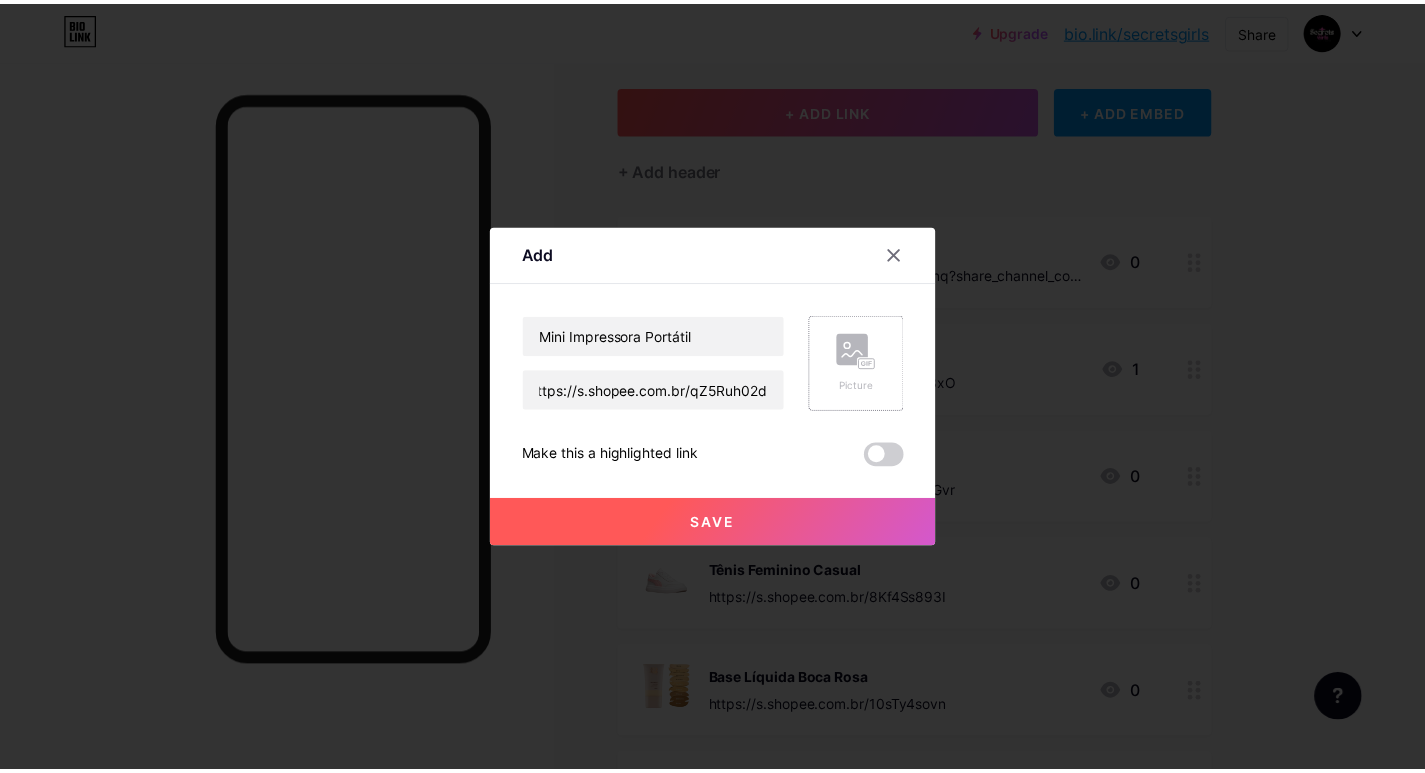scroll, scrollTop: 0, scrollLeft: 0, axis: both 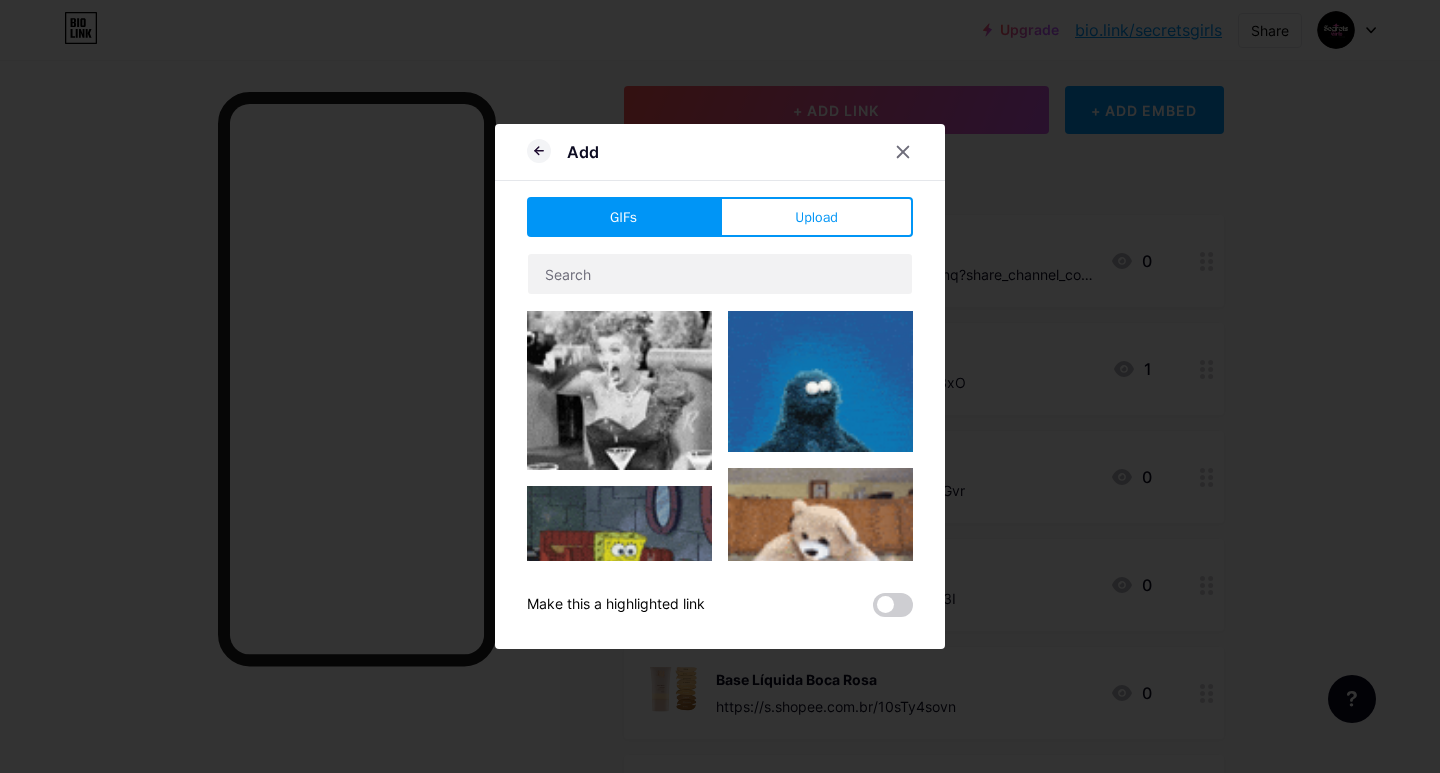 click on "GIFs     Upload       Content
YouTube
Play YouTube video without leaving your page.
ADD
Vimeo
Play Vimeo video without leaving your page.
ADD
Tiktok
Grow your TikTok following
ADD
Tweet
Embed a tweet.
ADD
Reddit
Showcase your Reddit profile
ADD
Spotify
Embed Spotify to play the preview of a track.
ADD
Twitch
Play Twitch video without leaving your page.
ADD
ADD
ADD" at bounding box center [720, 407] 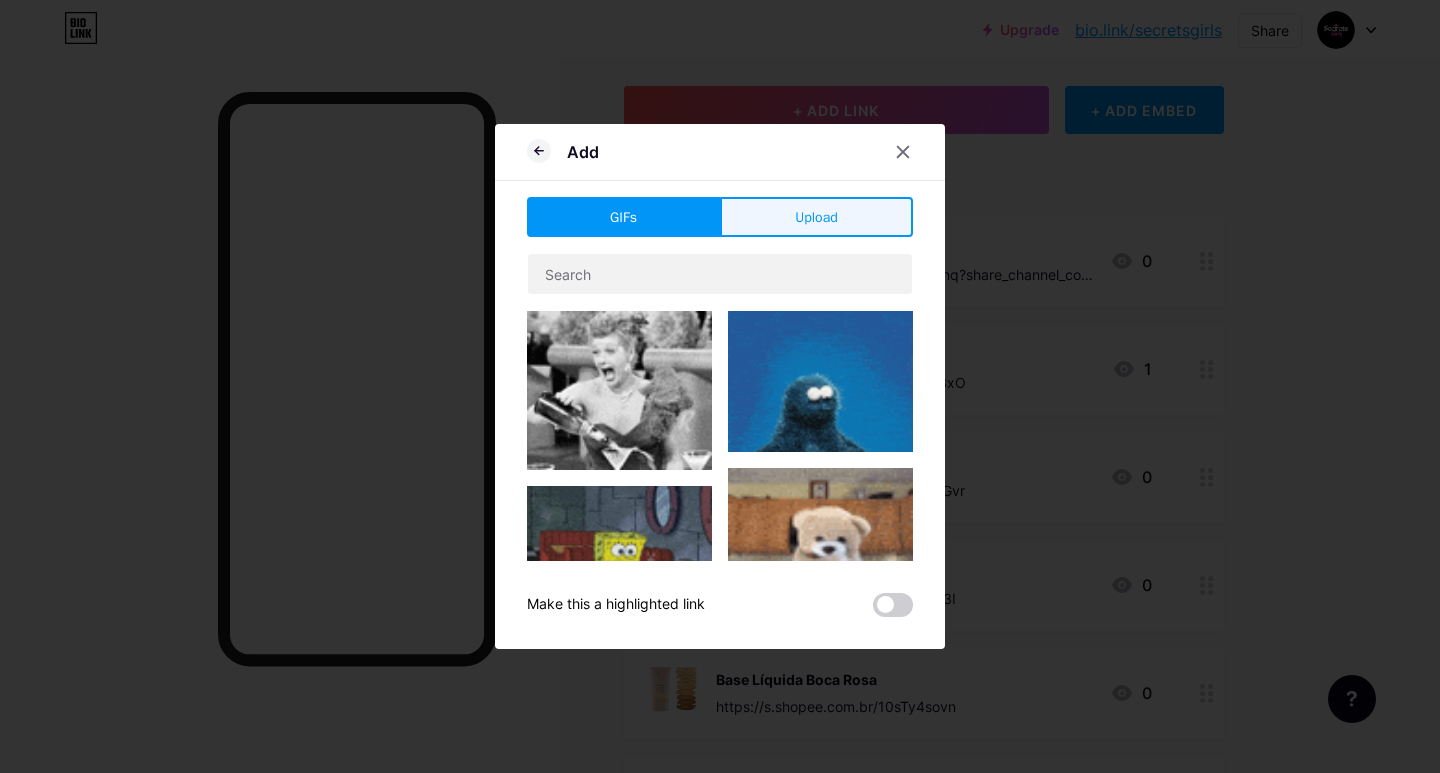 click on "Upload" at bounding box center (816, 217) 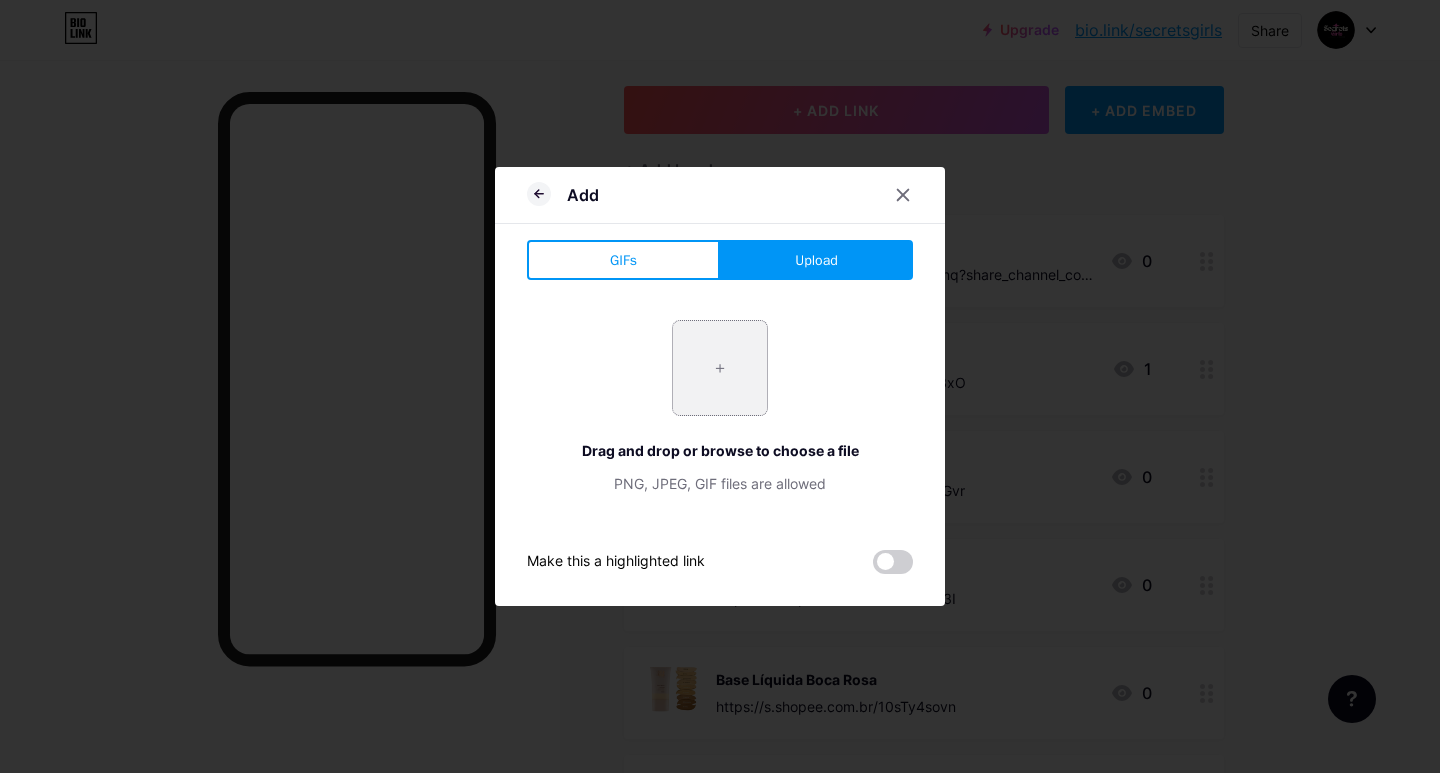 click at bounding box center [720, 368] 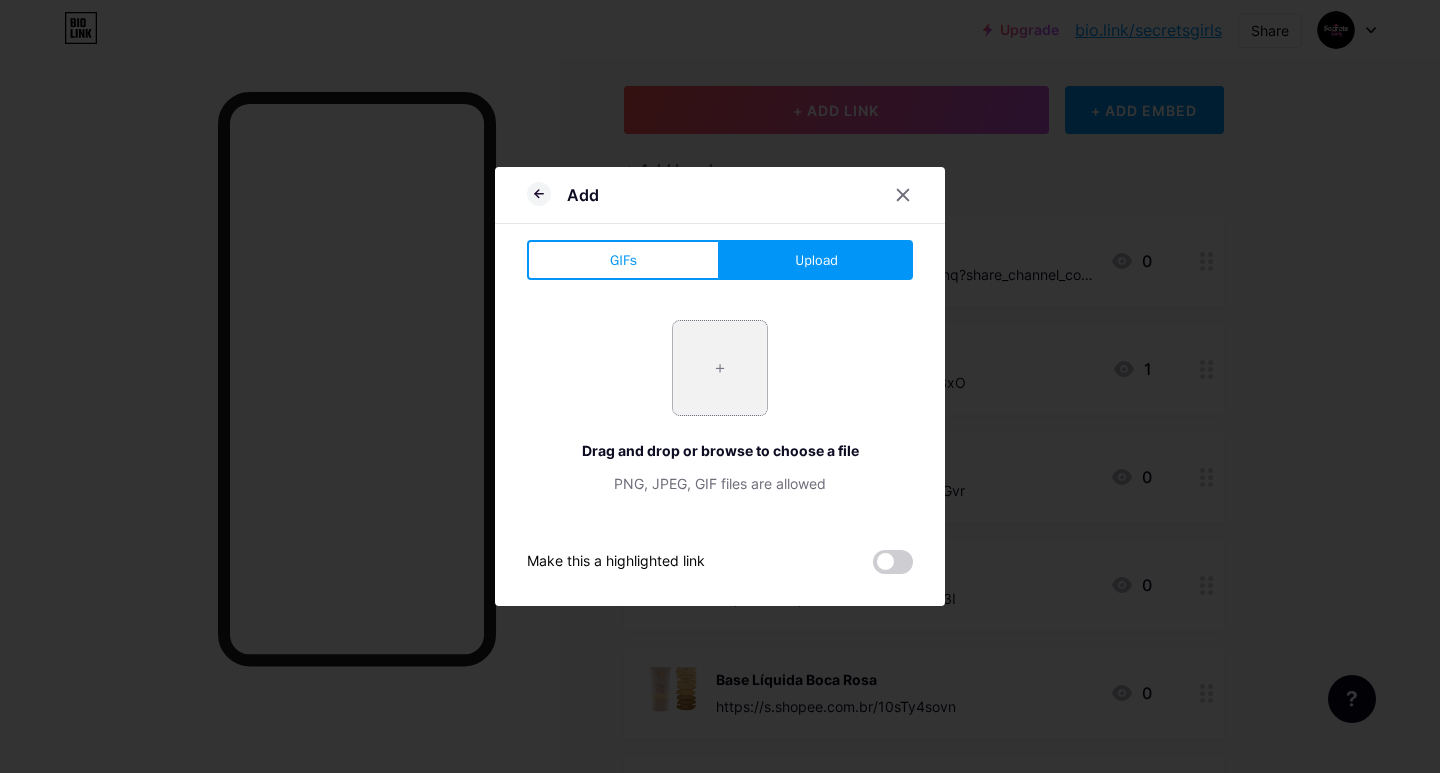 type on "C:\fakepath\WhatsApp_Image_2025-08-05_at_22.11.27-removebg-preview.png" 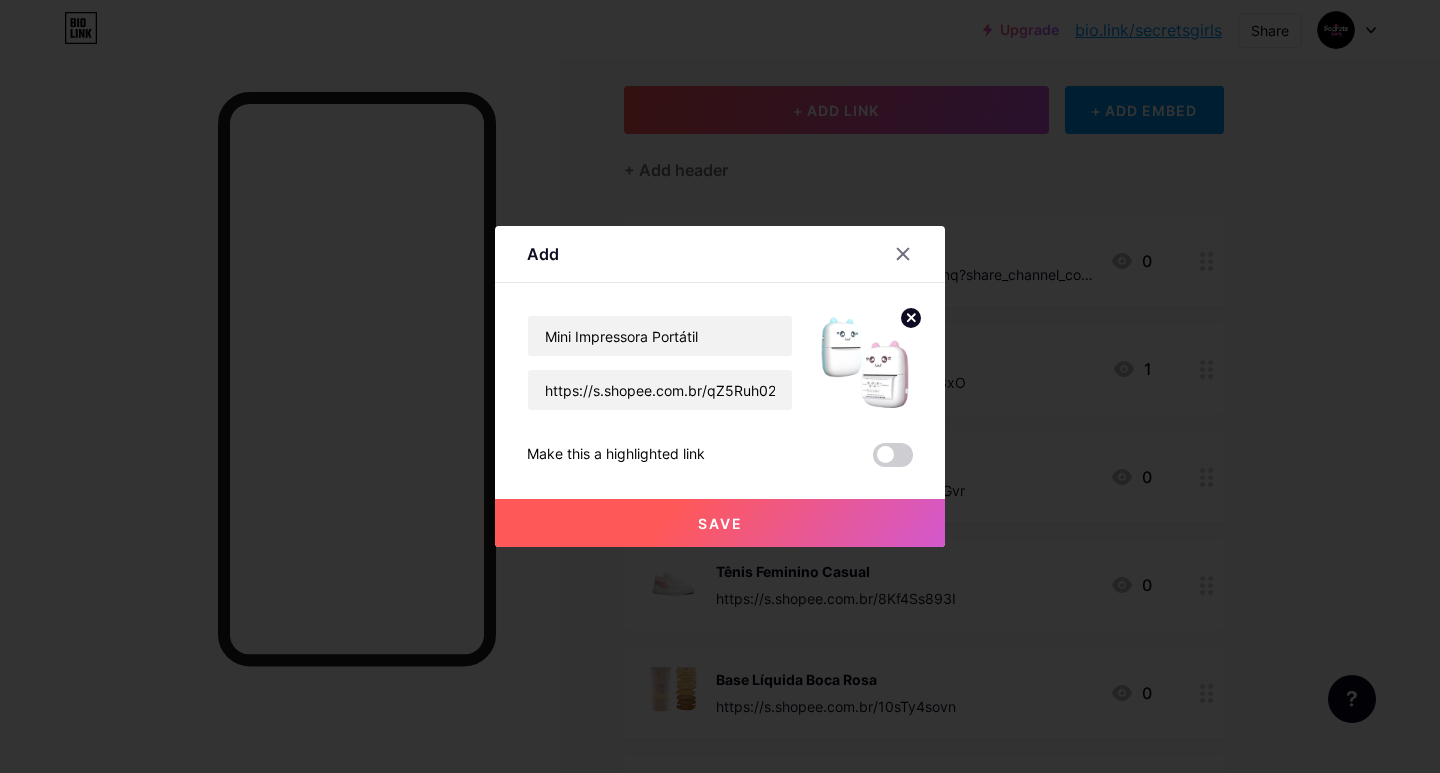 click on "Save" at bounding box center [720, 523] 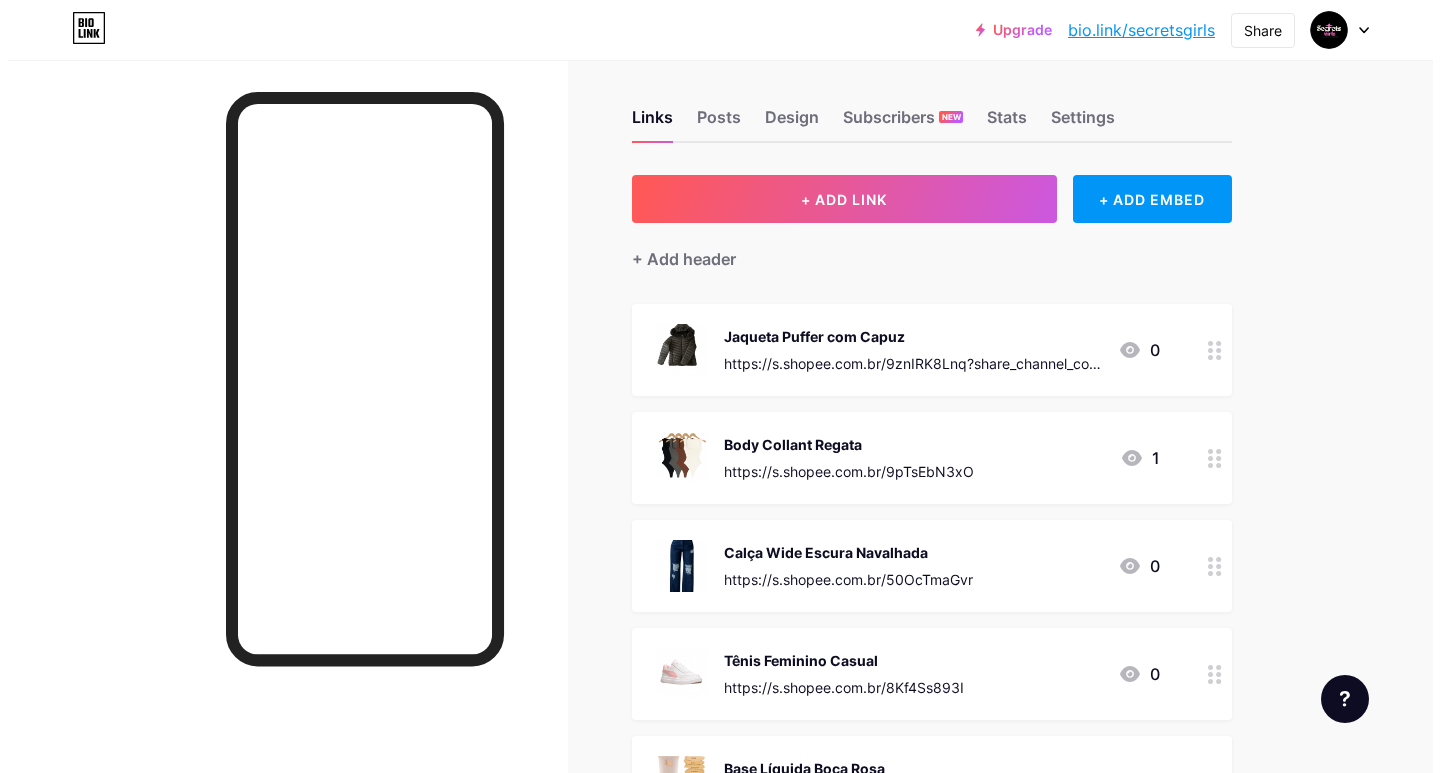scroll, scrollTop: 0, scrollLeft: 0, axis: both 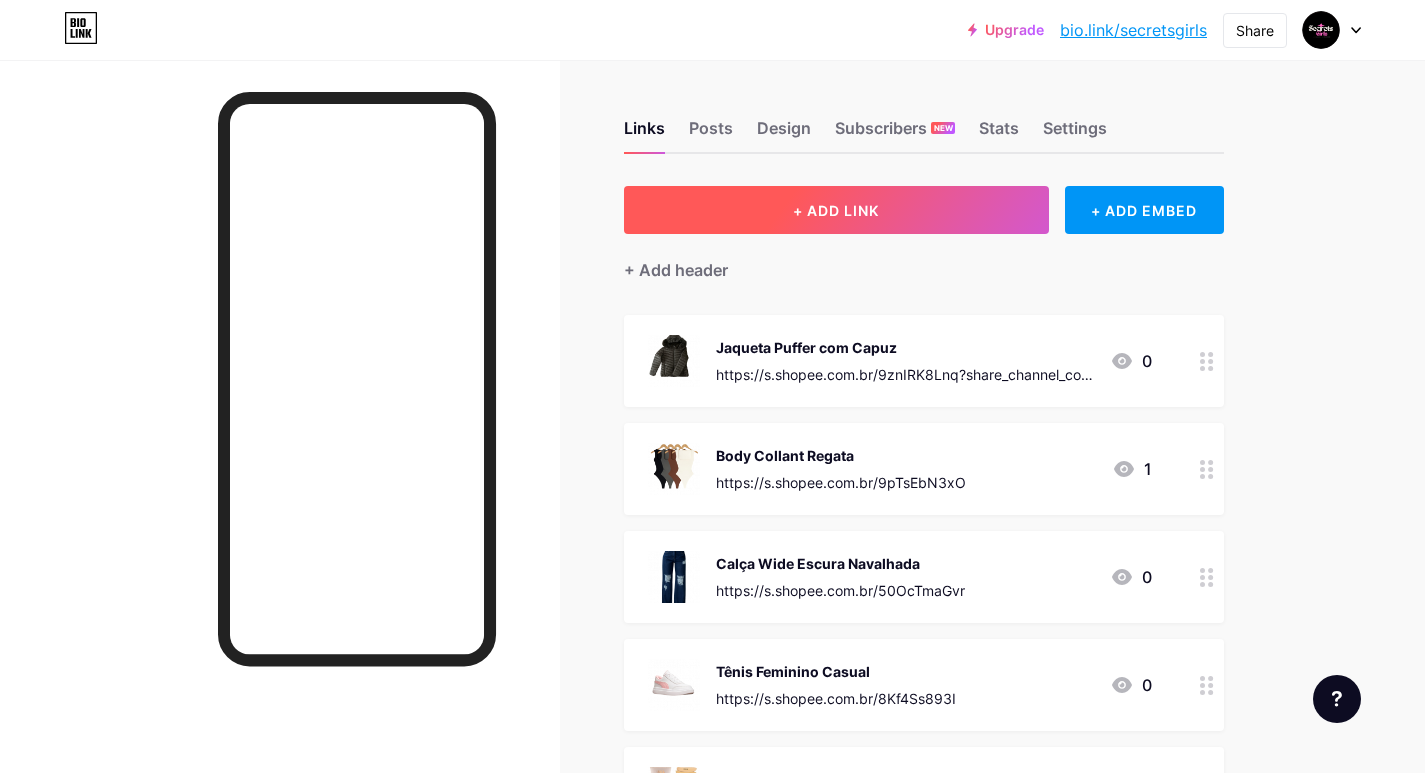 click on "+ ADD LINK" at bounding box center [836, 210] 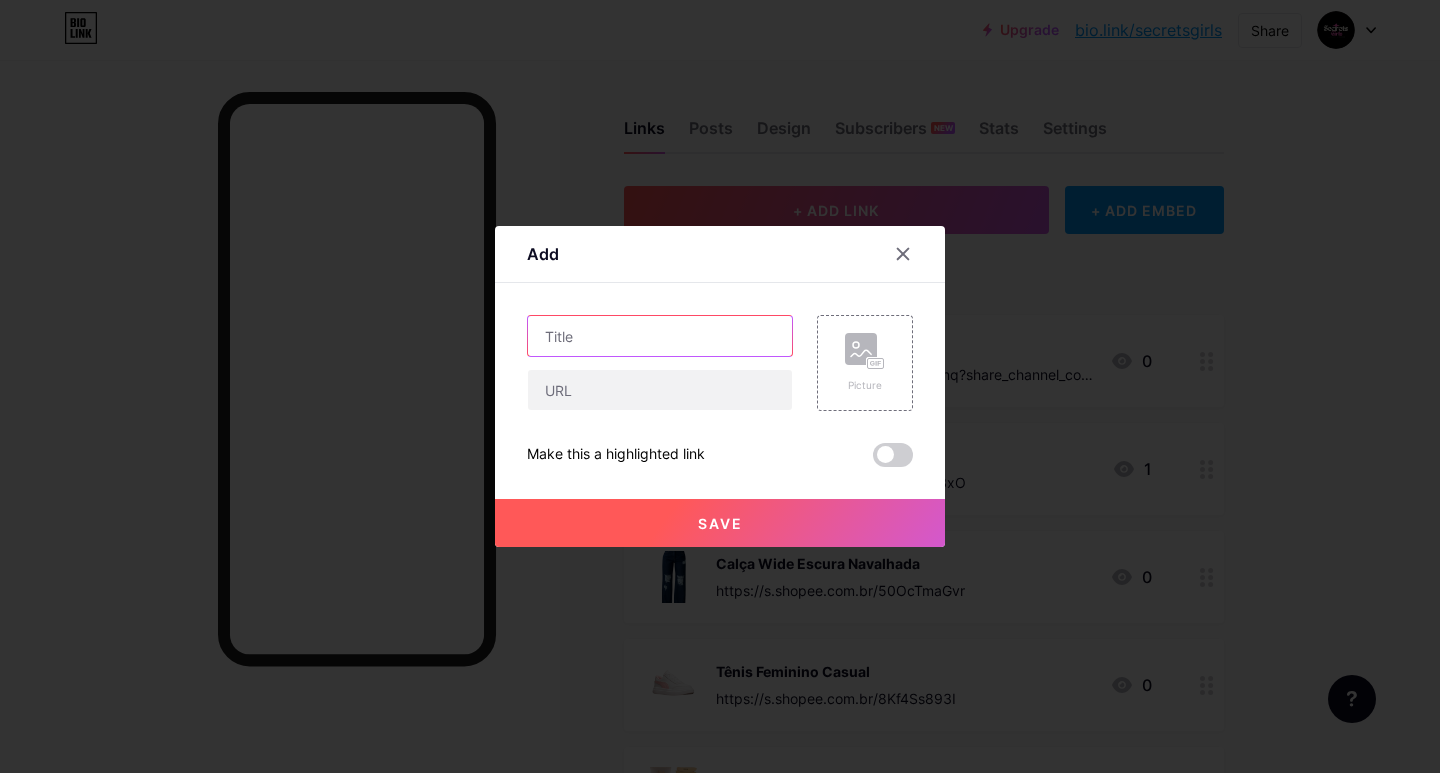 click at bounding box center [660, 336] 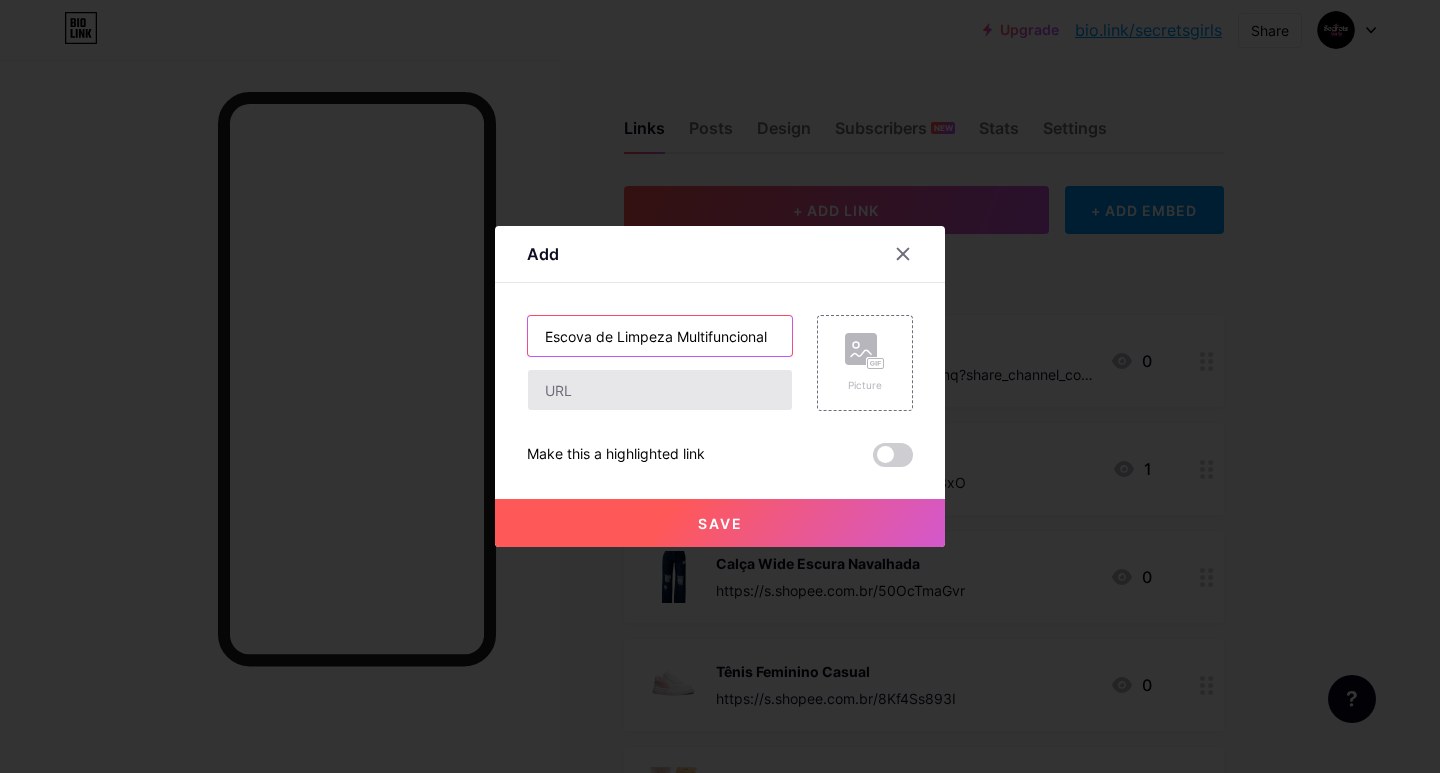 type on "Escova de Limpeza Multifuncional" 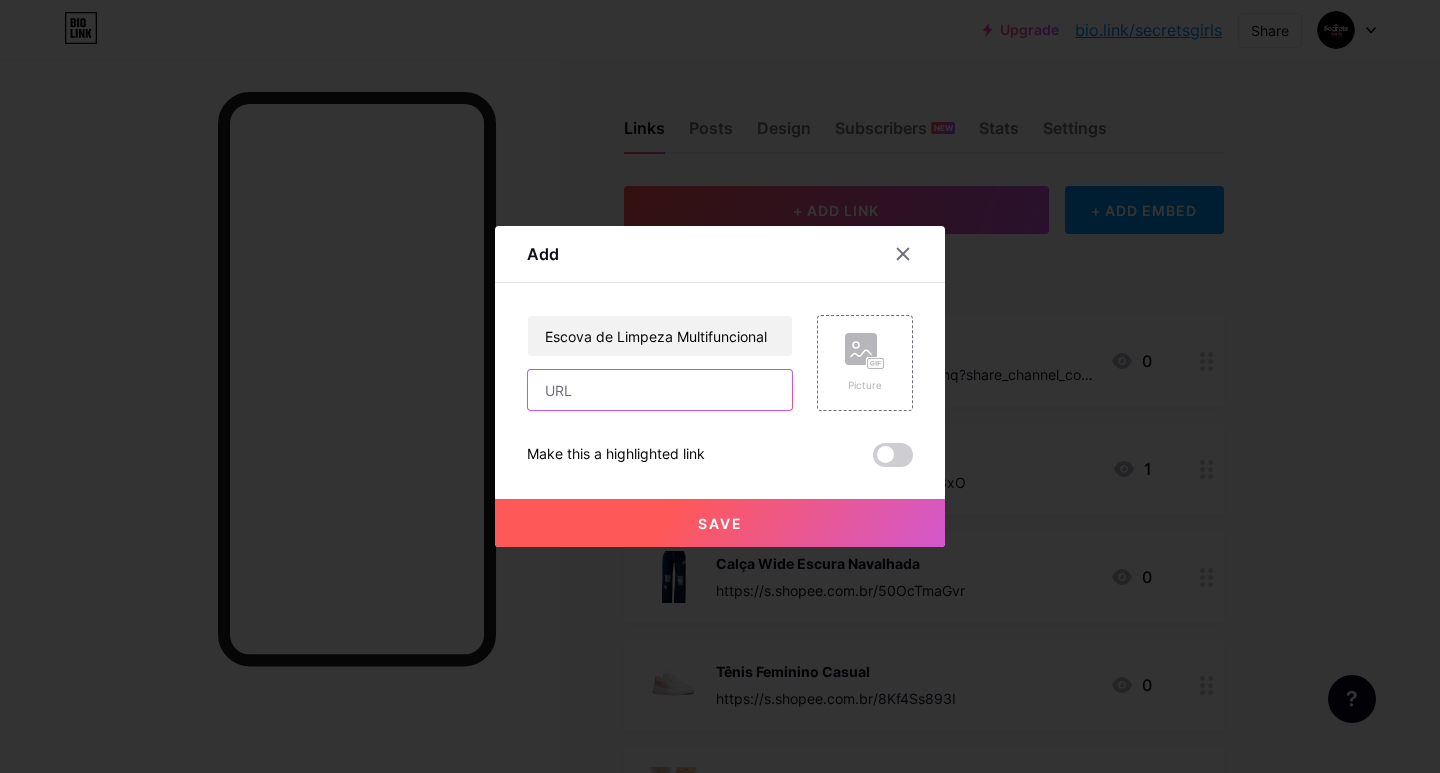 click at bounding box center [660, 390] 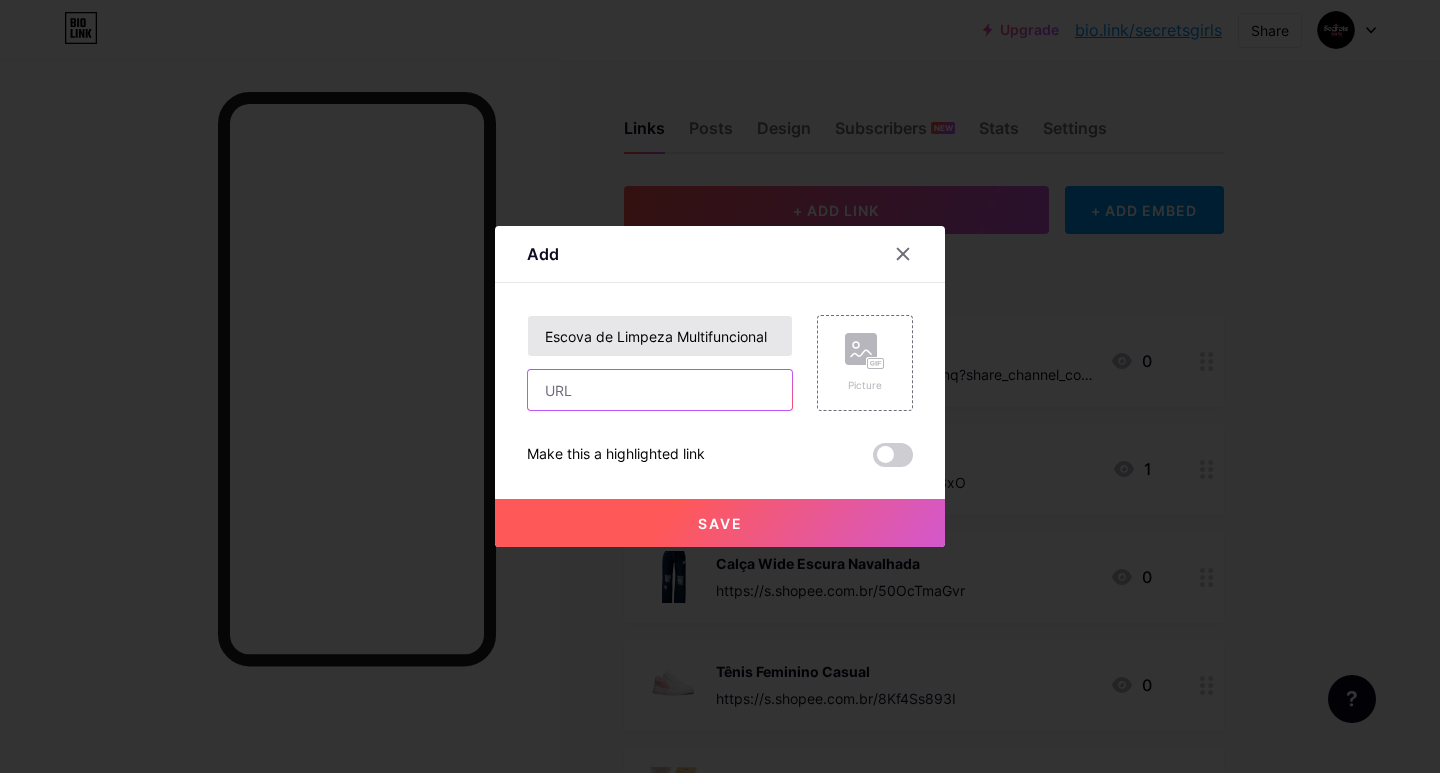 paste on "https://s.shopee.com.br/7fPPatoTpJ" 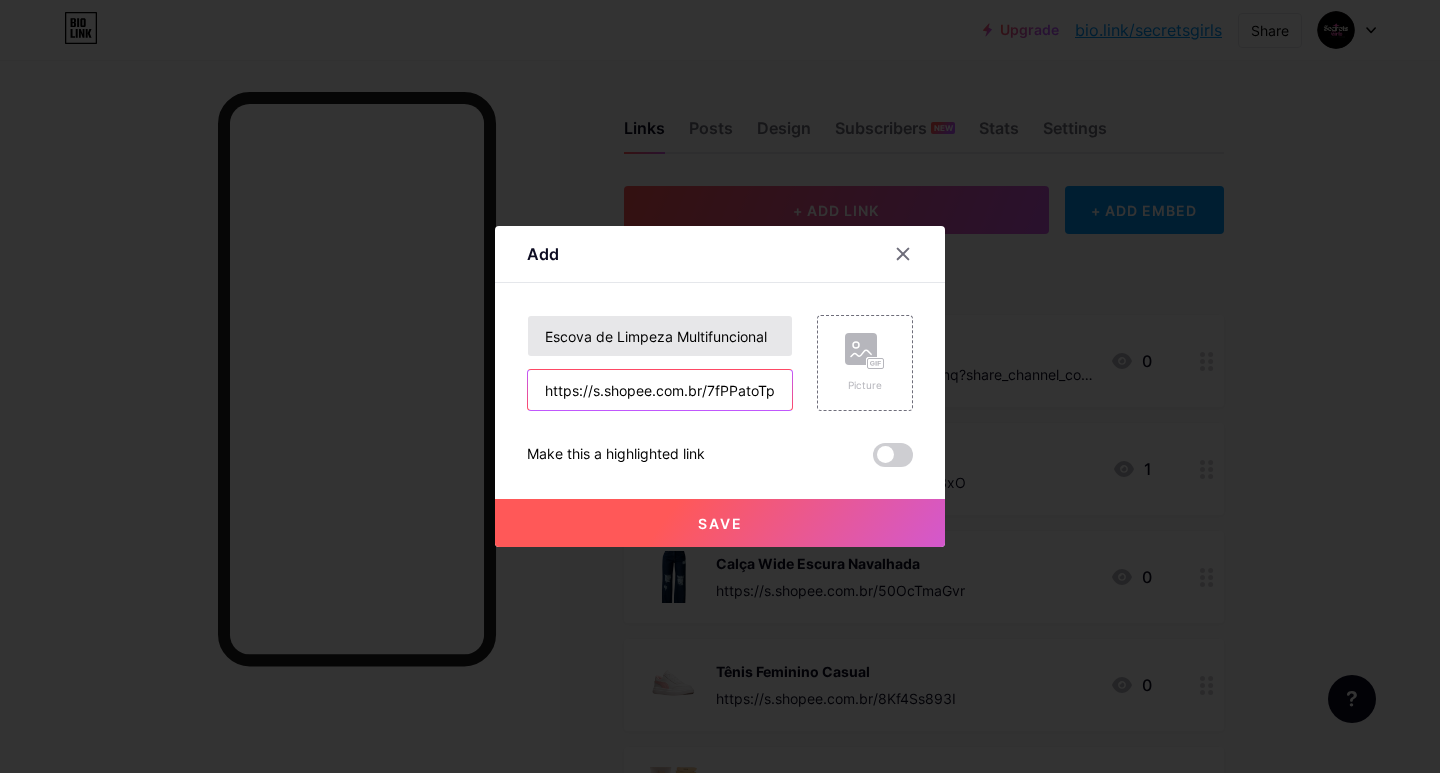 scroll, scrollTop: 0, scrollLeft: 8, axis: horizontal 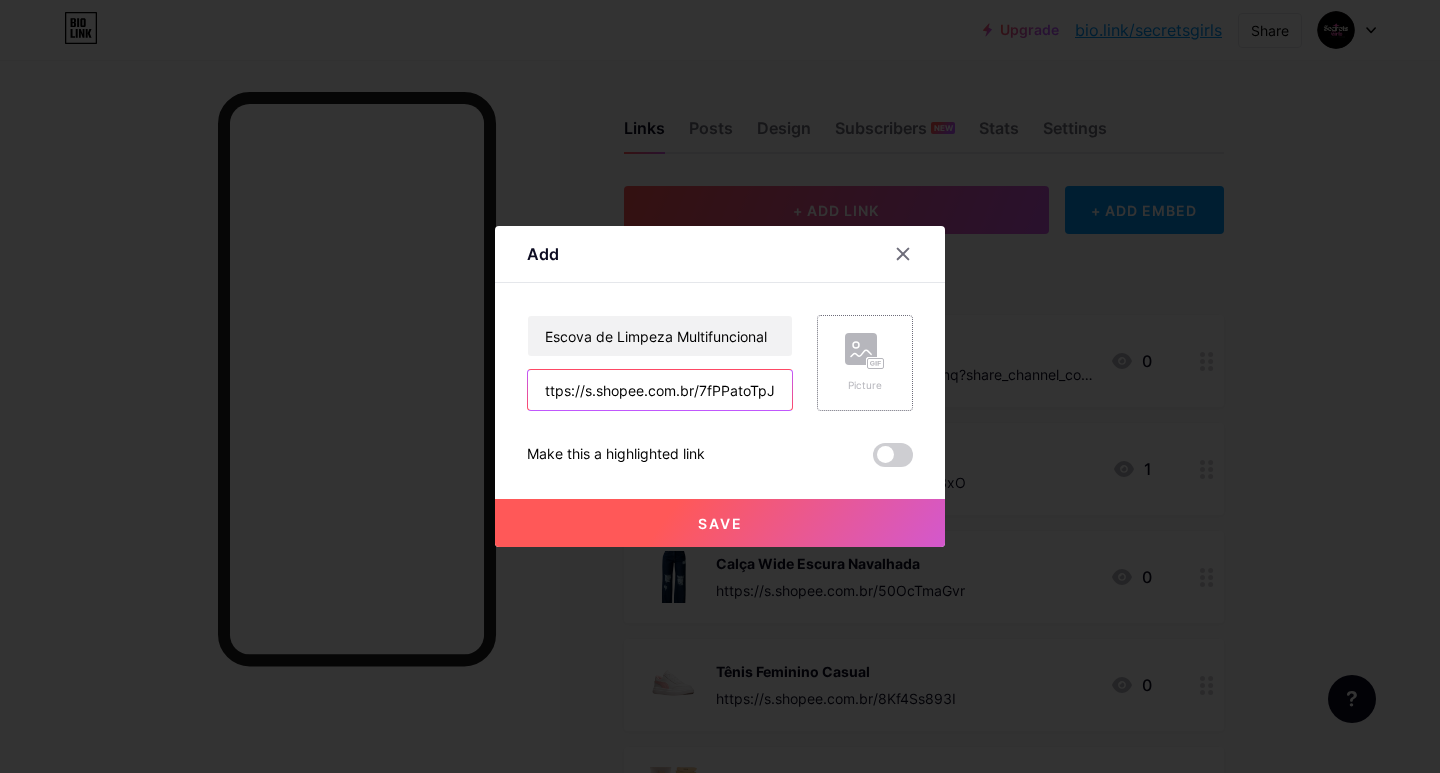 type on "https://s.shopee.com.br/7fPPatoTpJ" 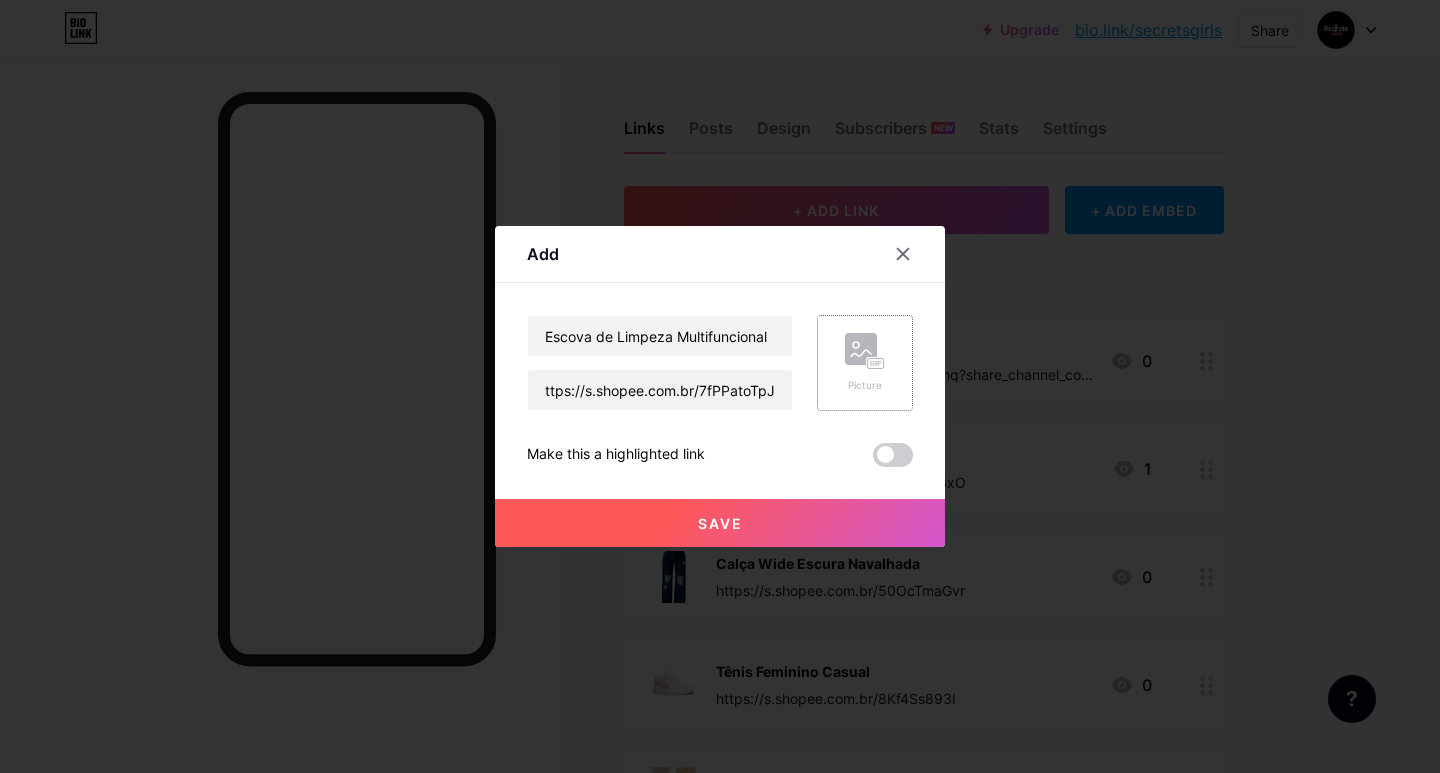 click on "Picture" at bounding box center [865, 363] 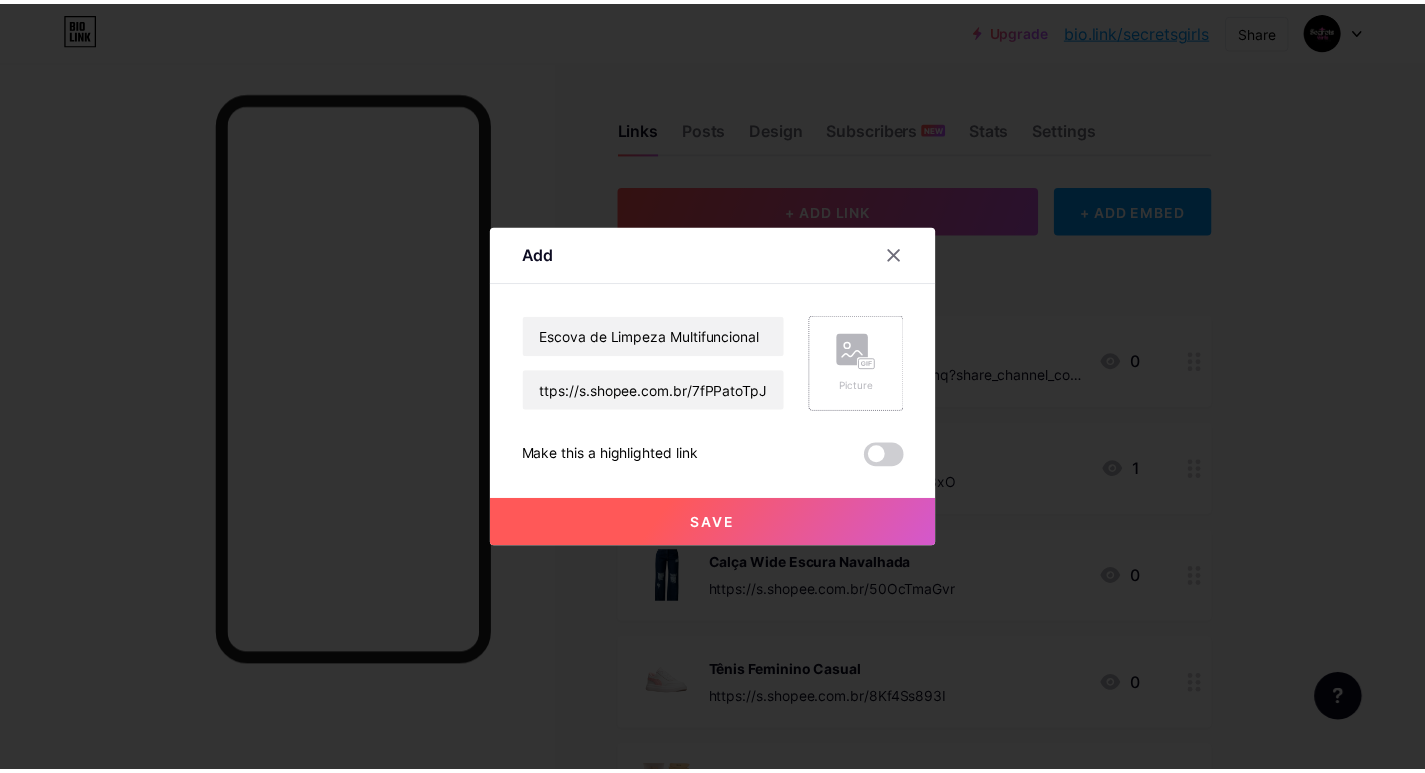 scroll, scrollTop: 0, scrollLeft: 0, axis: both 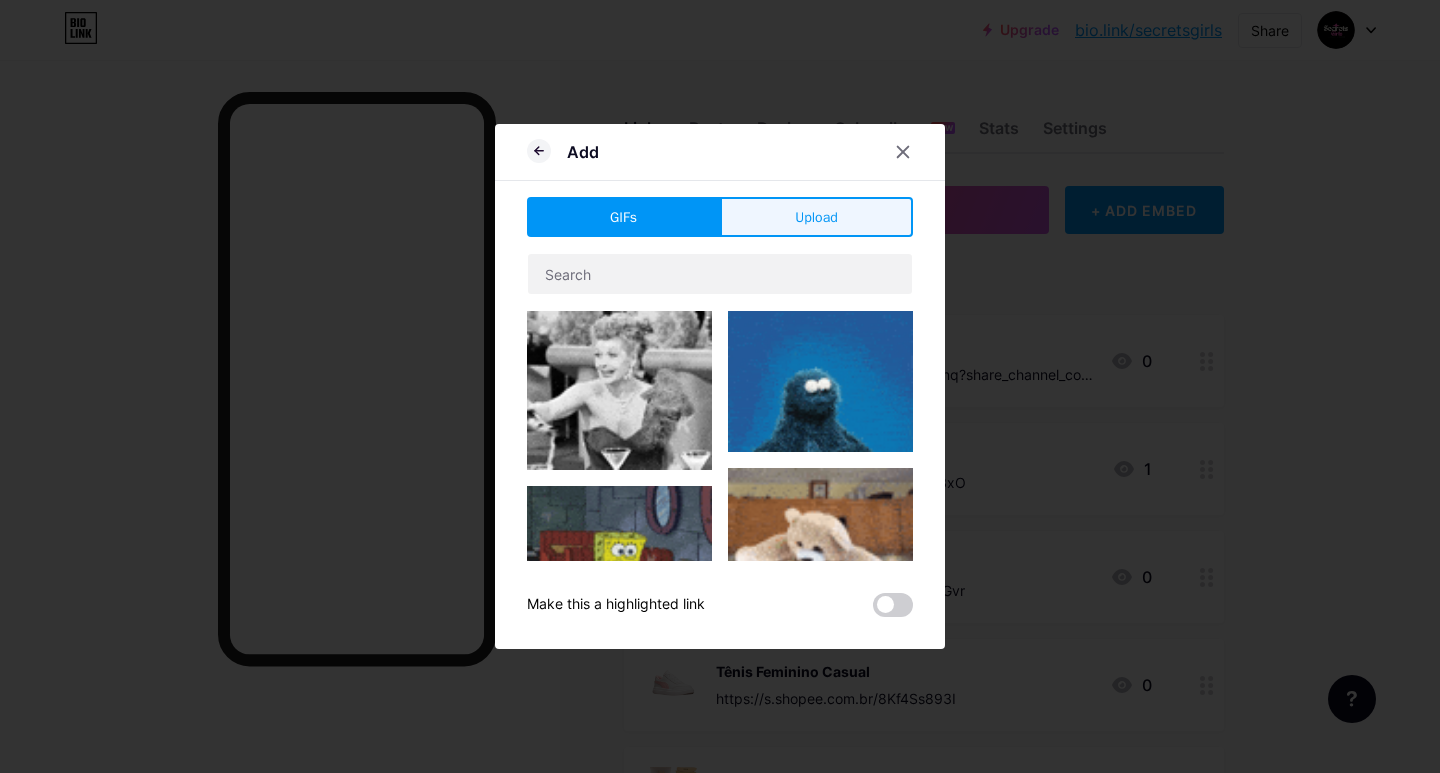 click on "Upload" at bounding box center [816, 217] 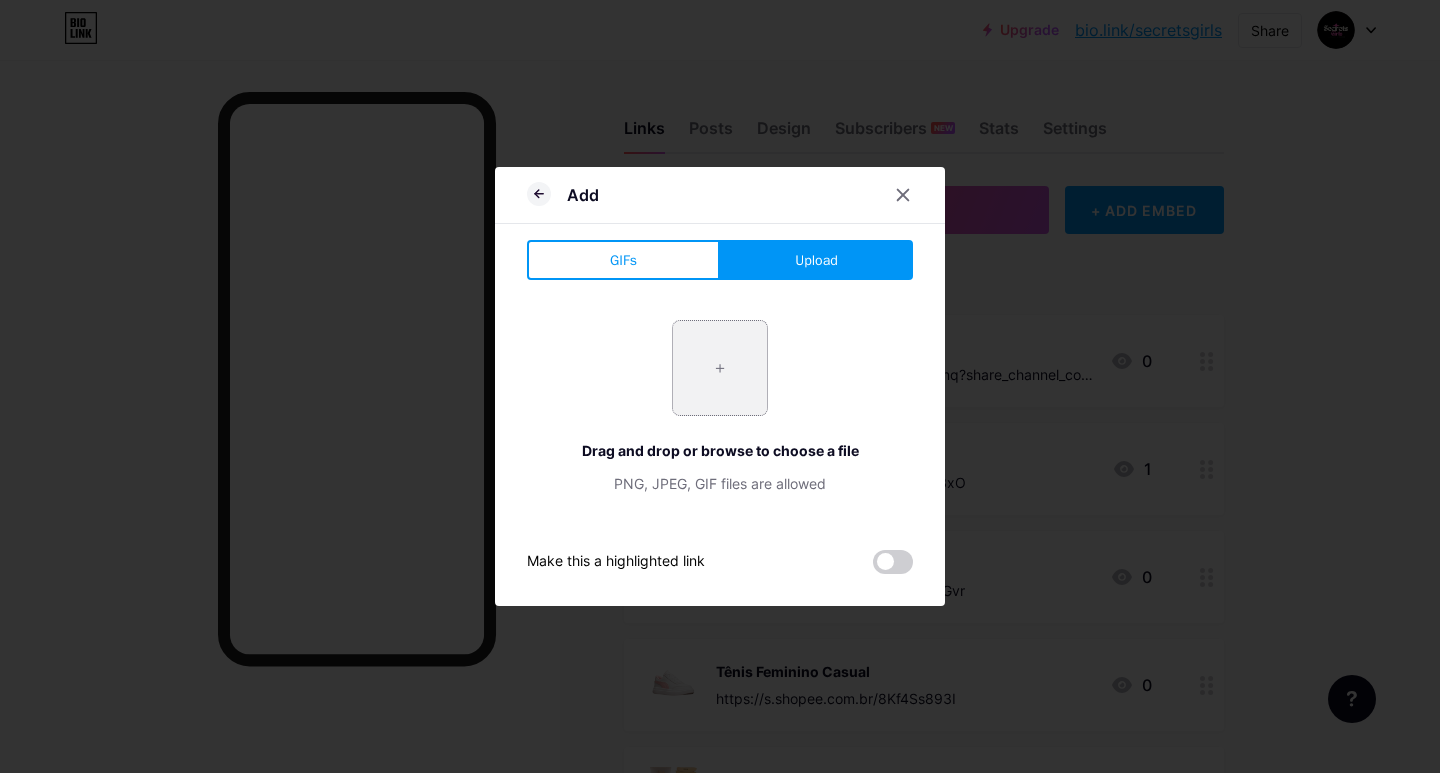 click at bounding box center [720, 368] 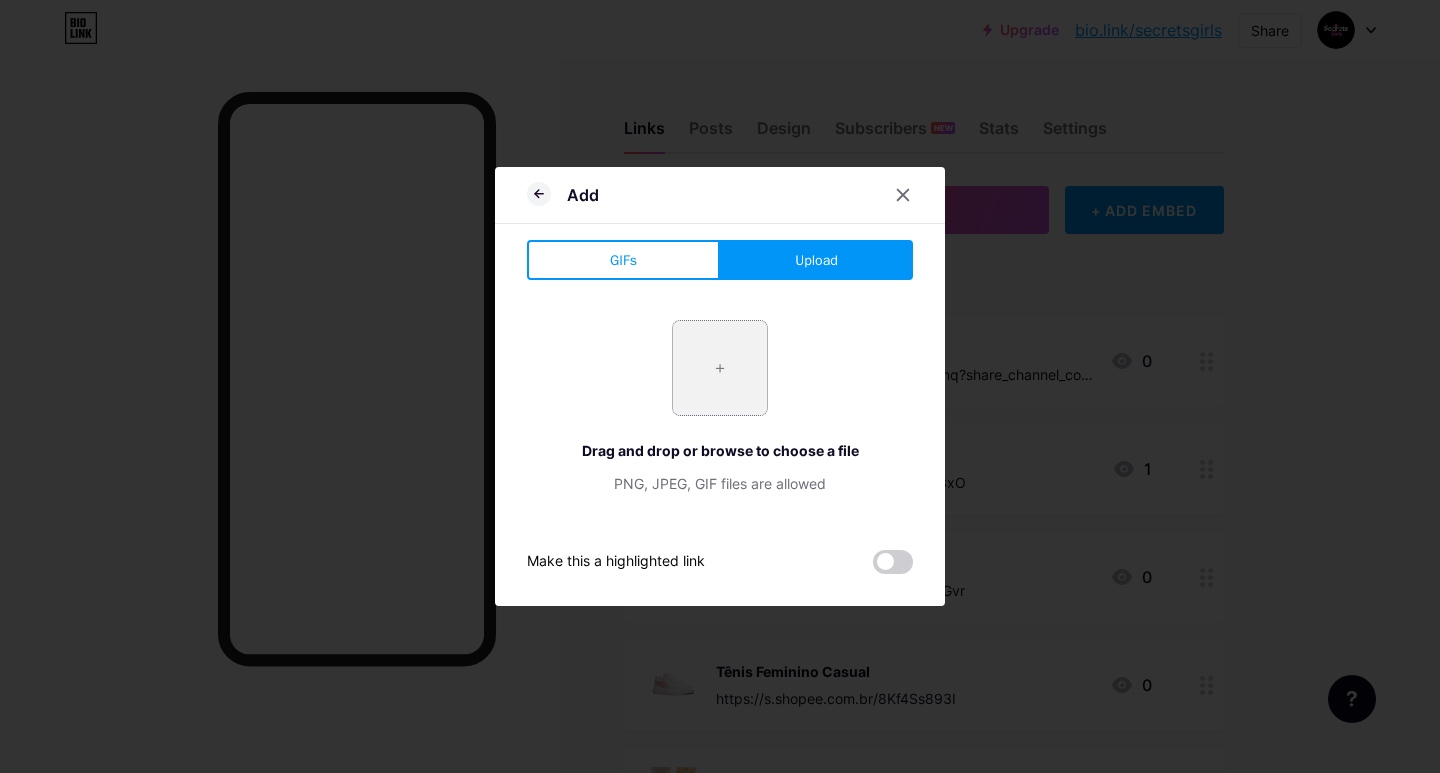 type on "C:\fakepath\WhatsApp_Image_2025-08-05_at_22.18.45-removebg-preview.png" 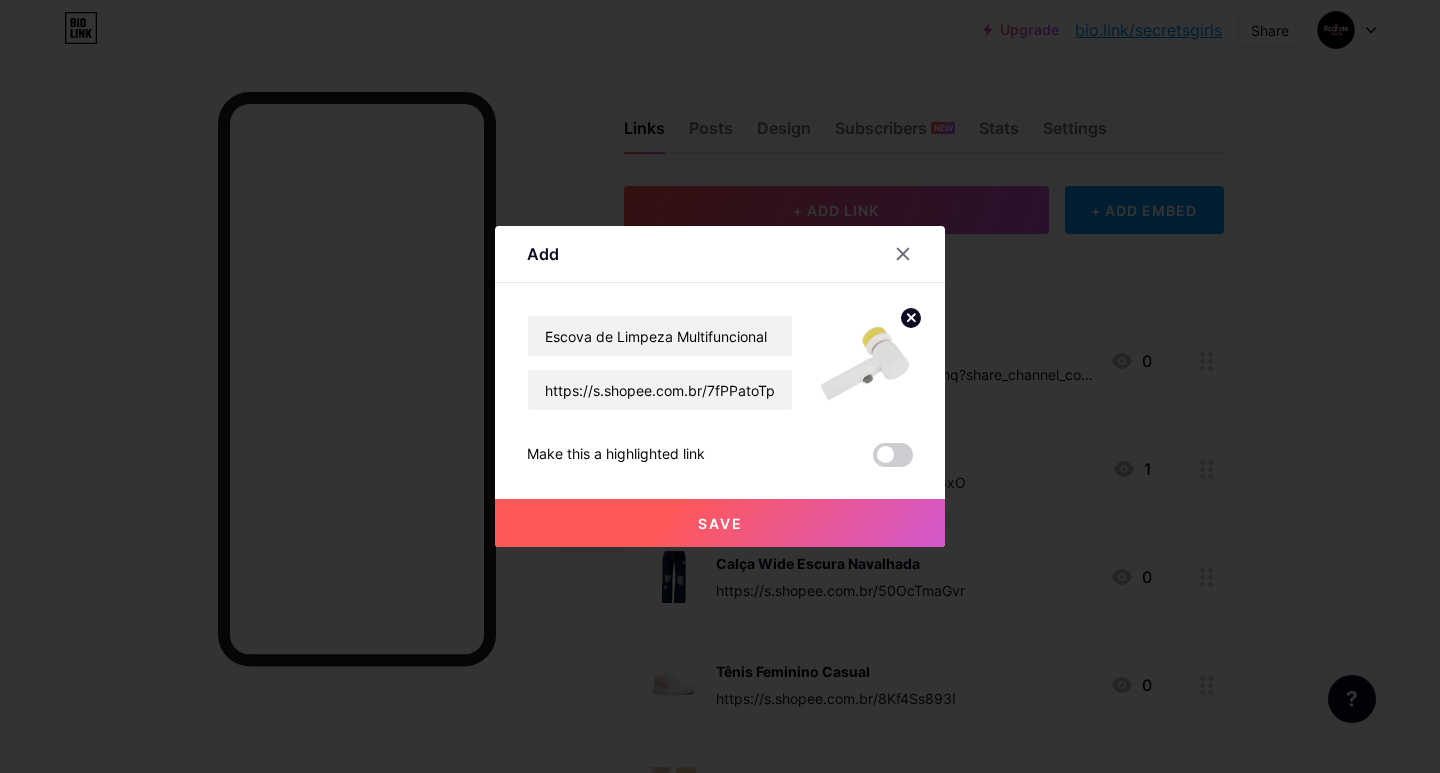 click on "Save" at bounding box center [720, 523] 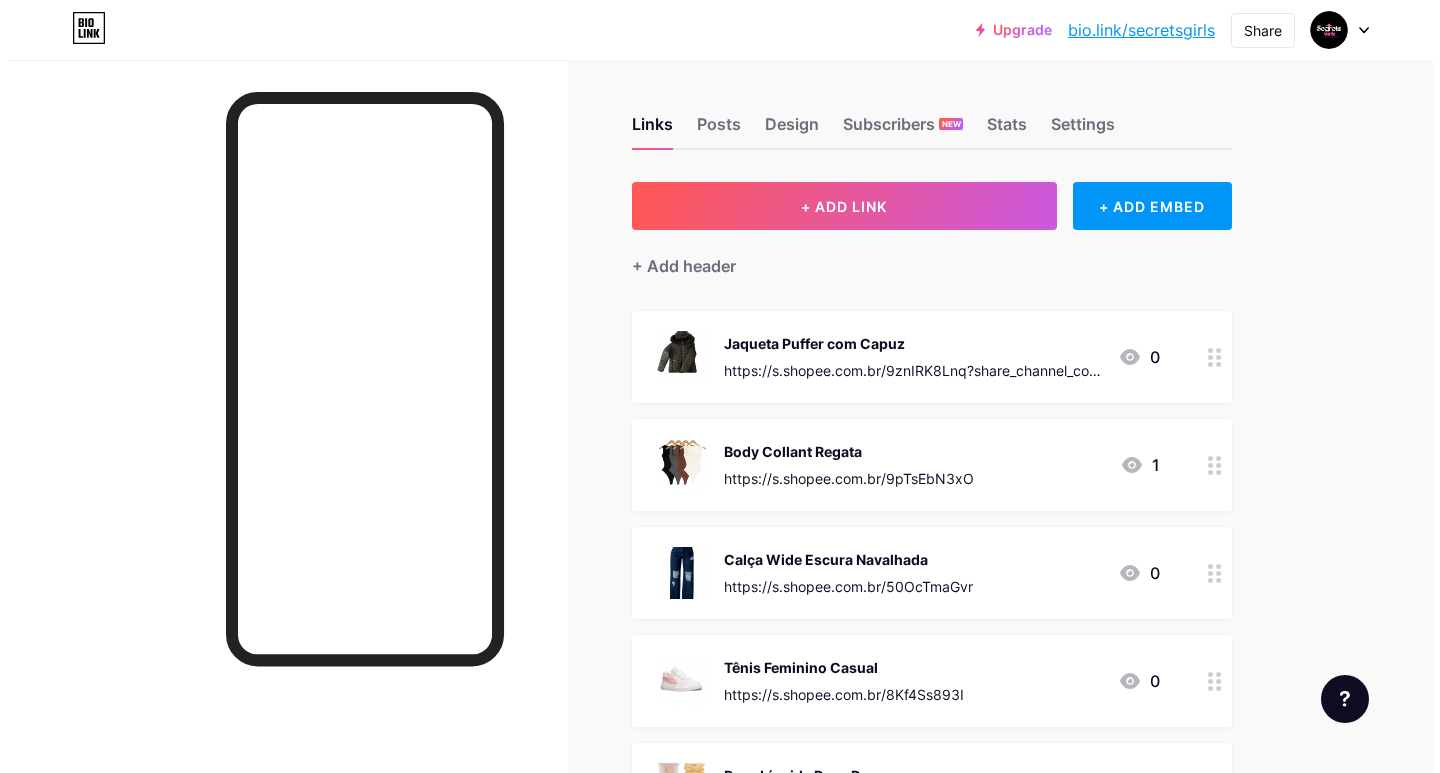 scroll, scrollTop: 0, scrollLeft: 0, axis: both 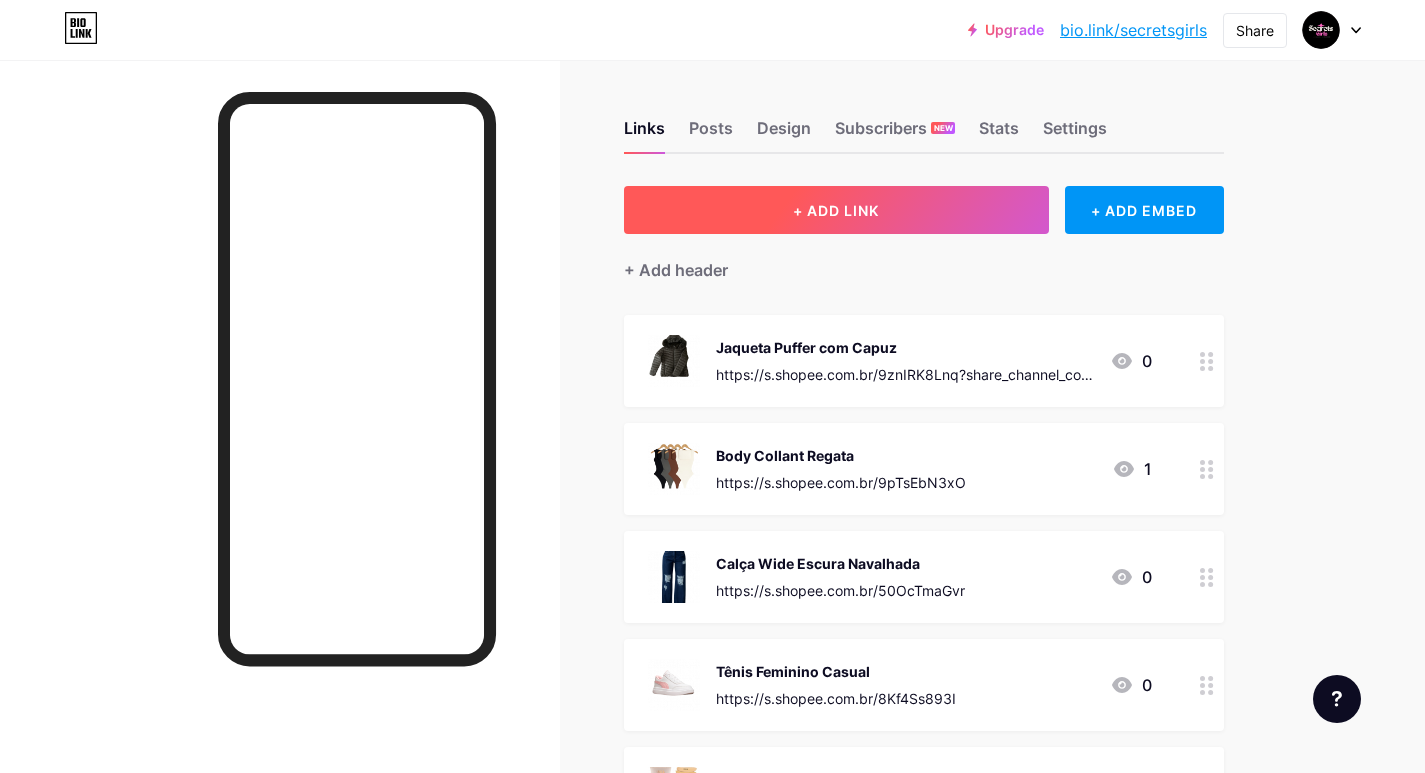 click on "+ ADD LINK" at bounding box center (836, 210) 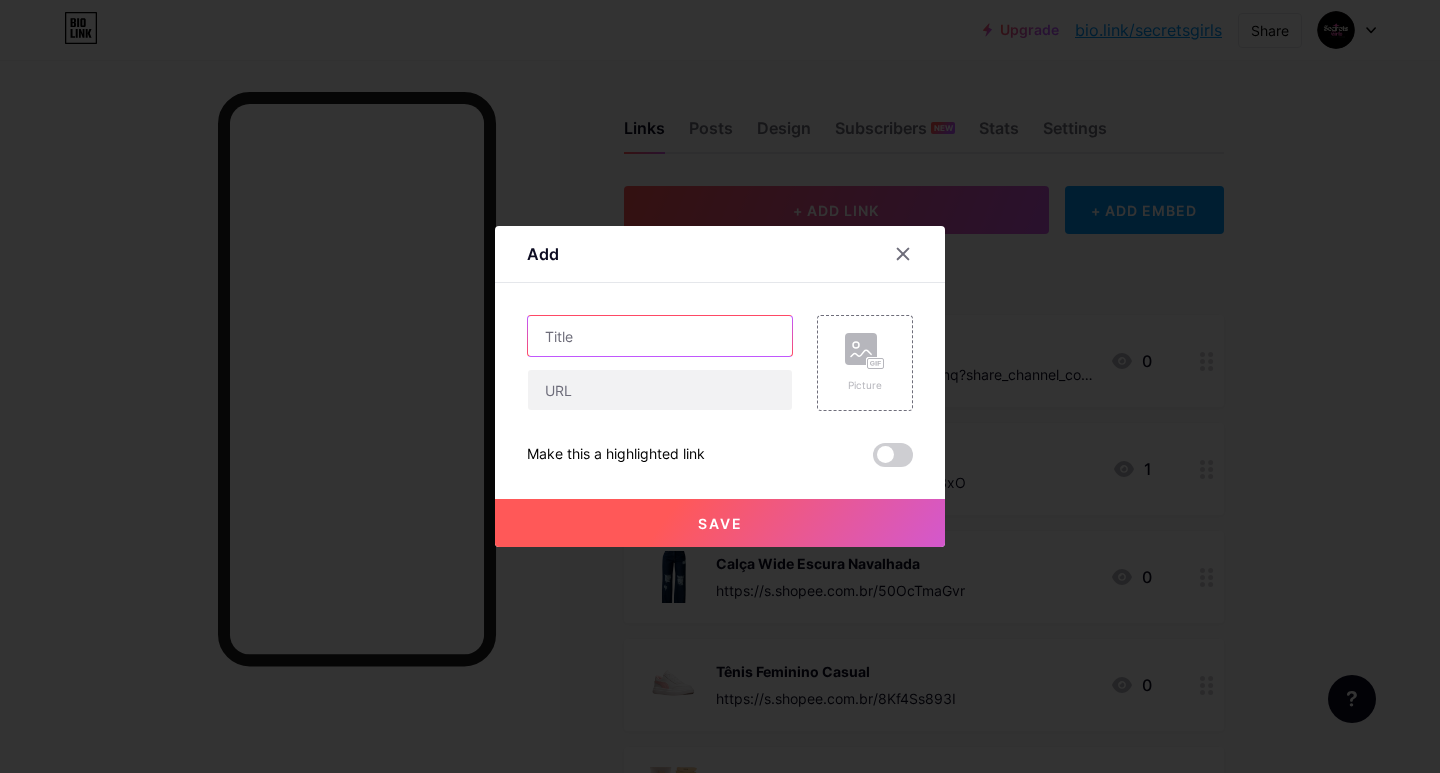 click at bounding box center (660, 336) 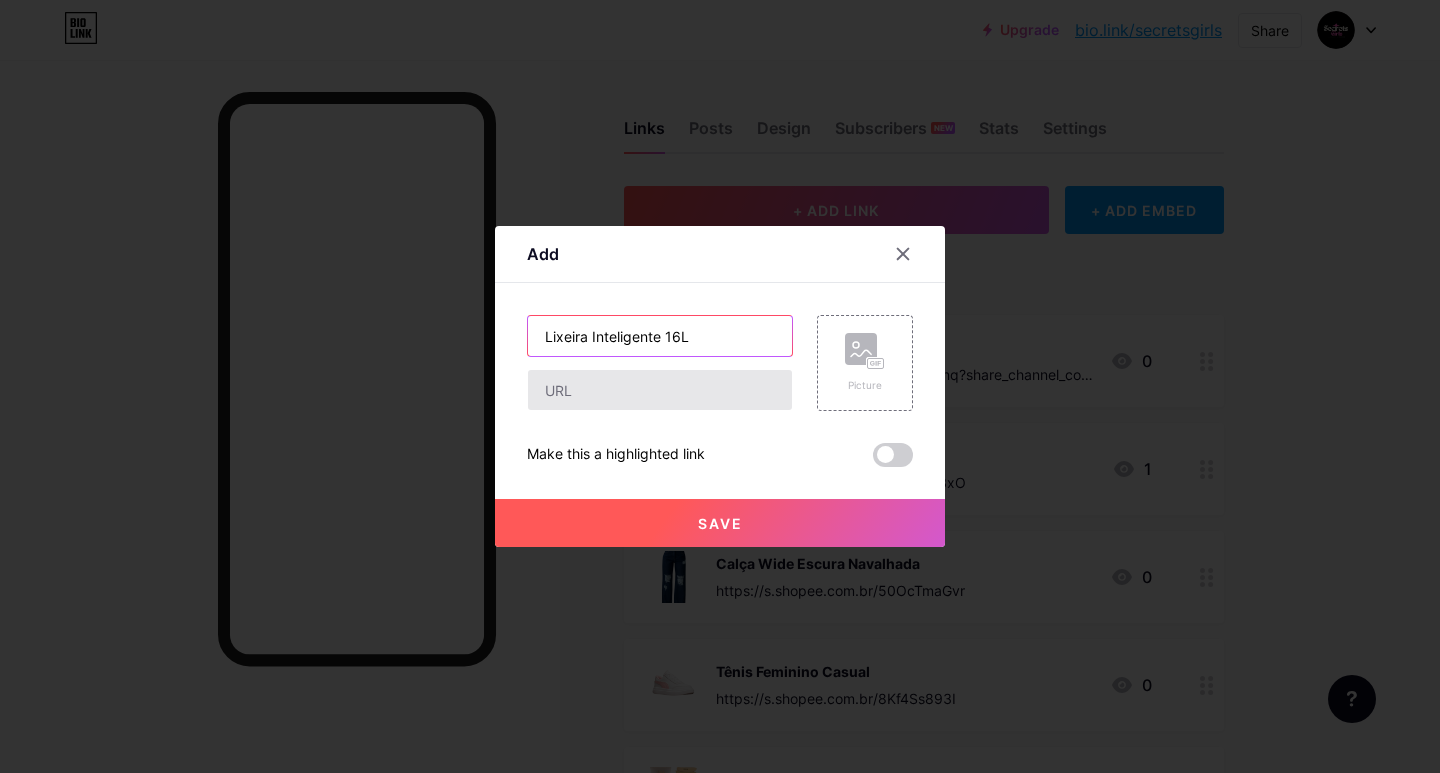 type on "Lixeira Inteligente 16L" 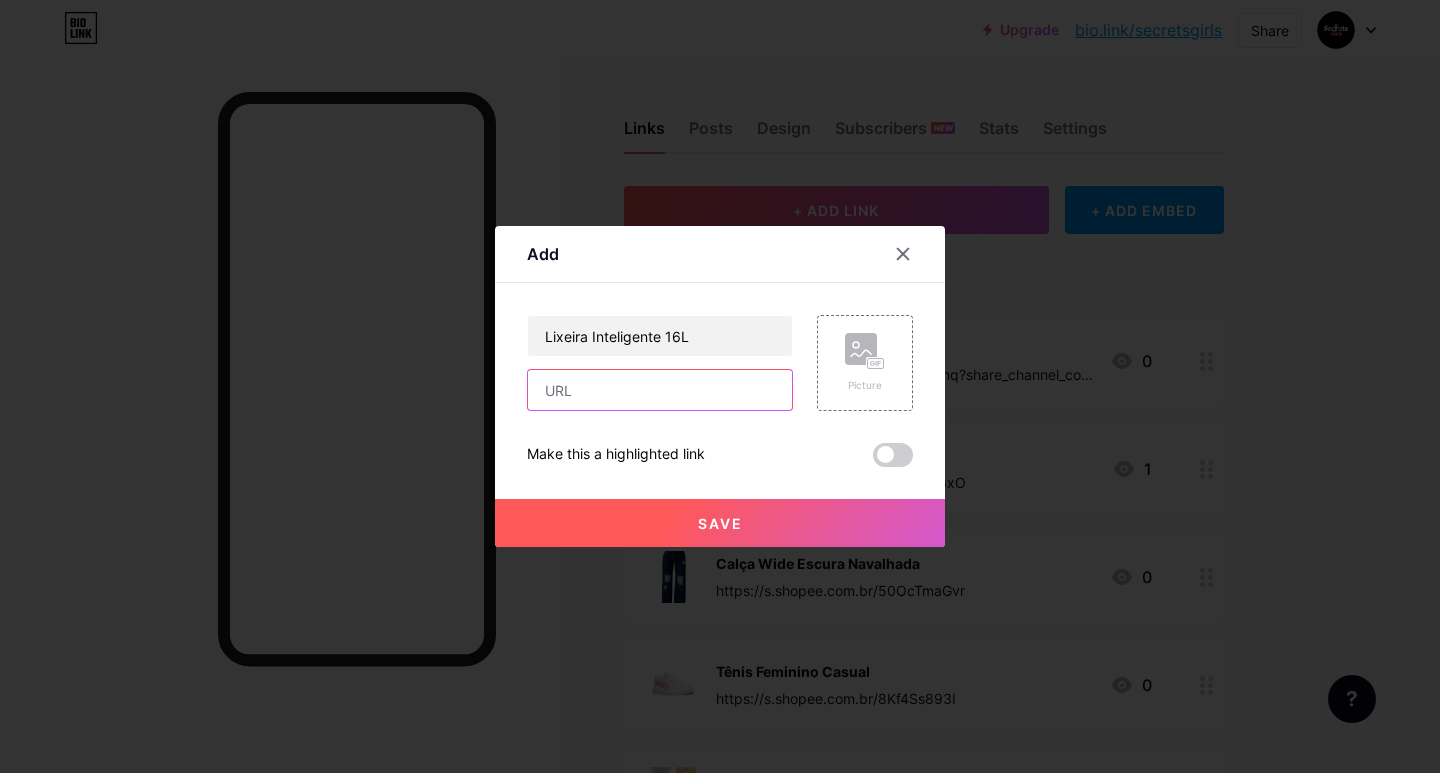 click at bounding box center [660, 390] 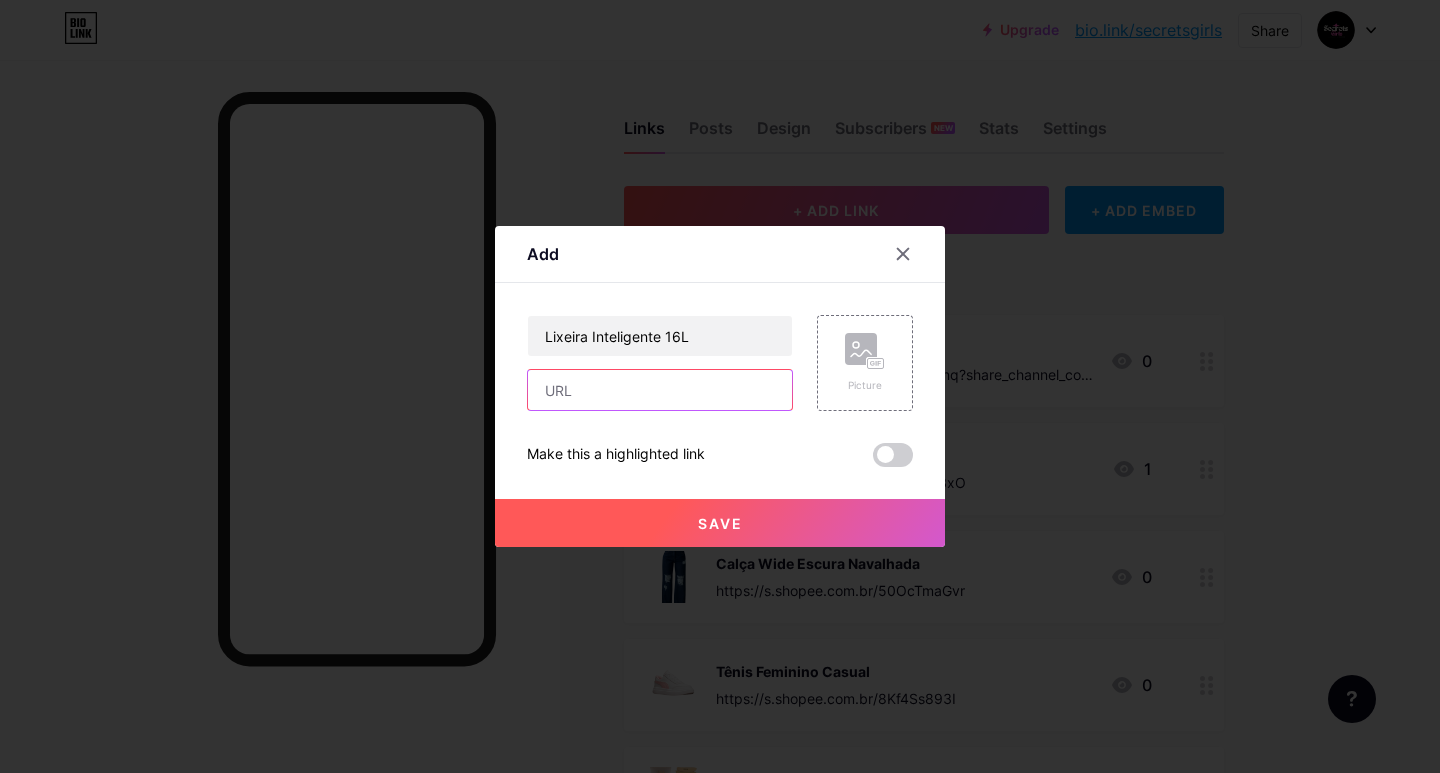 paste on "https://s.shopee.com.br/10sVf4CyuB" 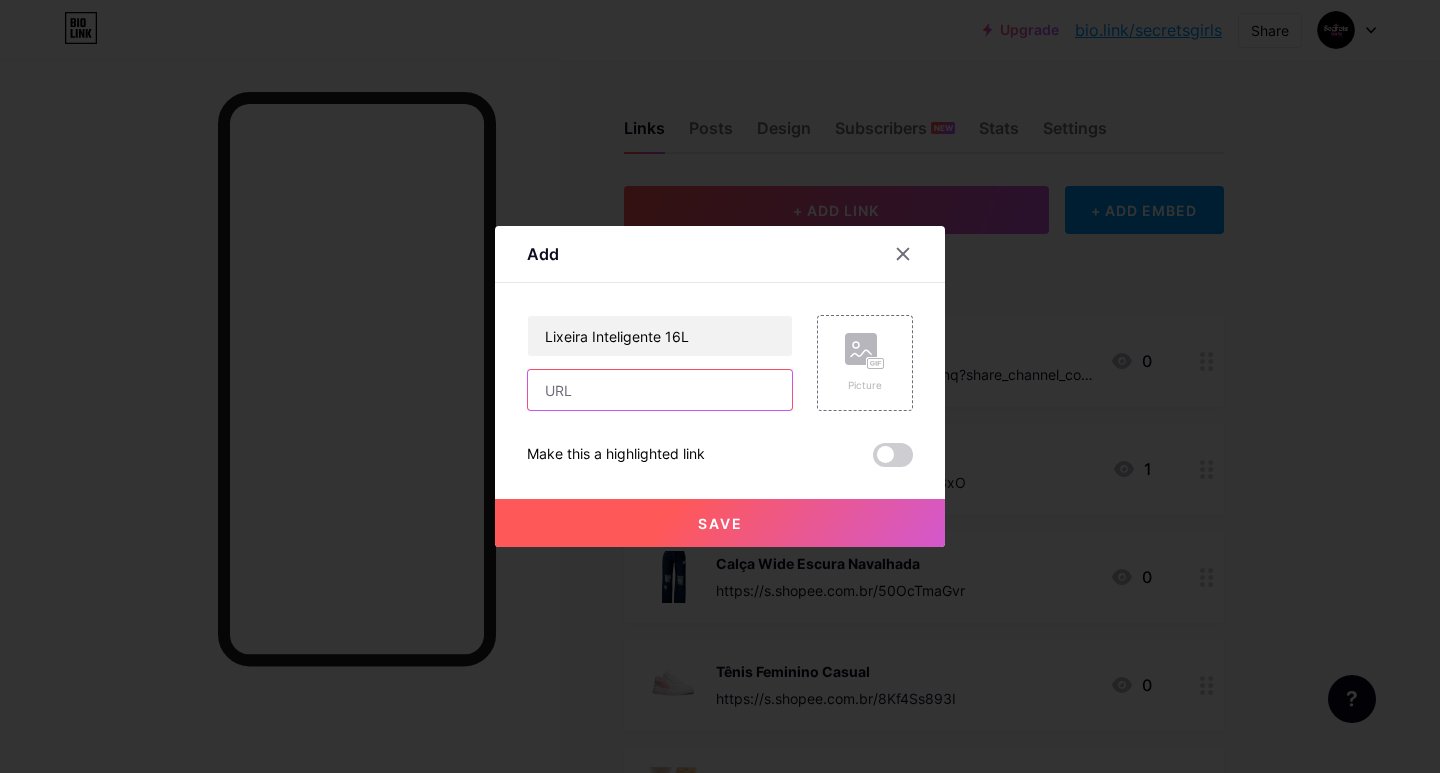 type on "https://s.shopee.com.br/10sVf4CyuB" 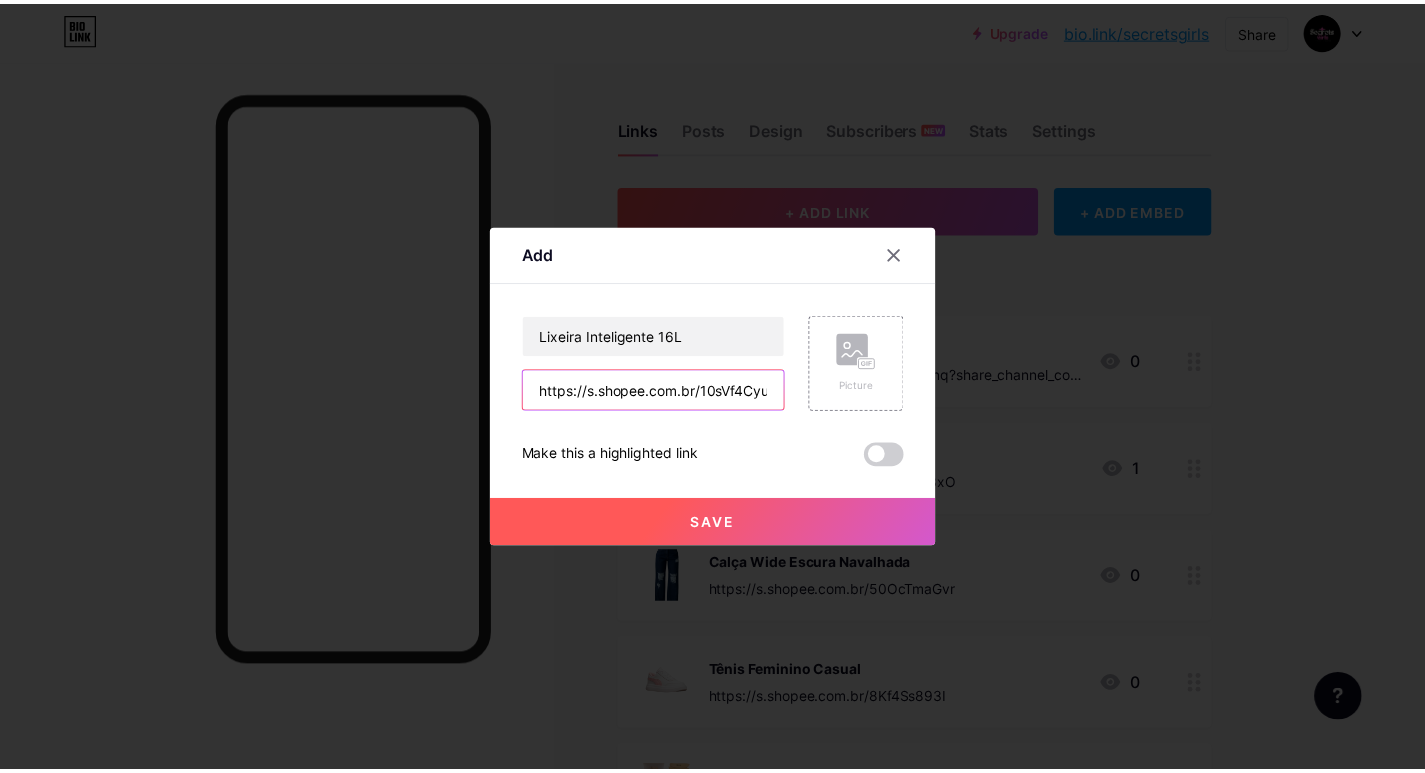scroll, scrollTop: 0, scrollLeft: 12, axis: horizontal 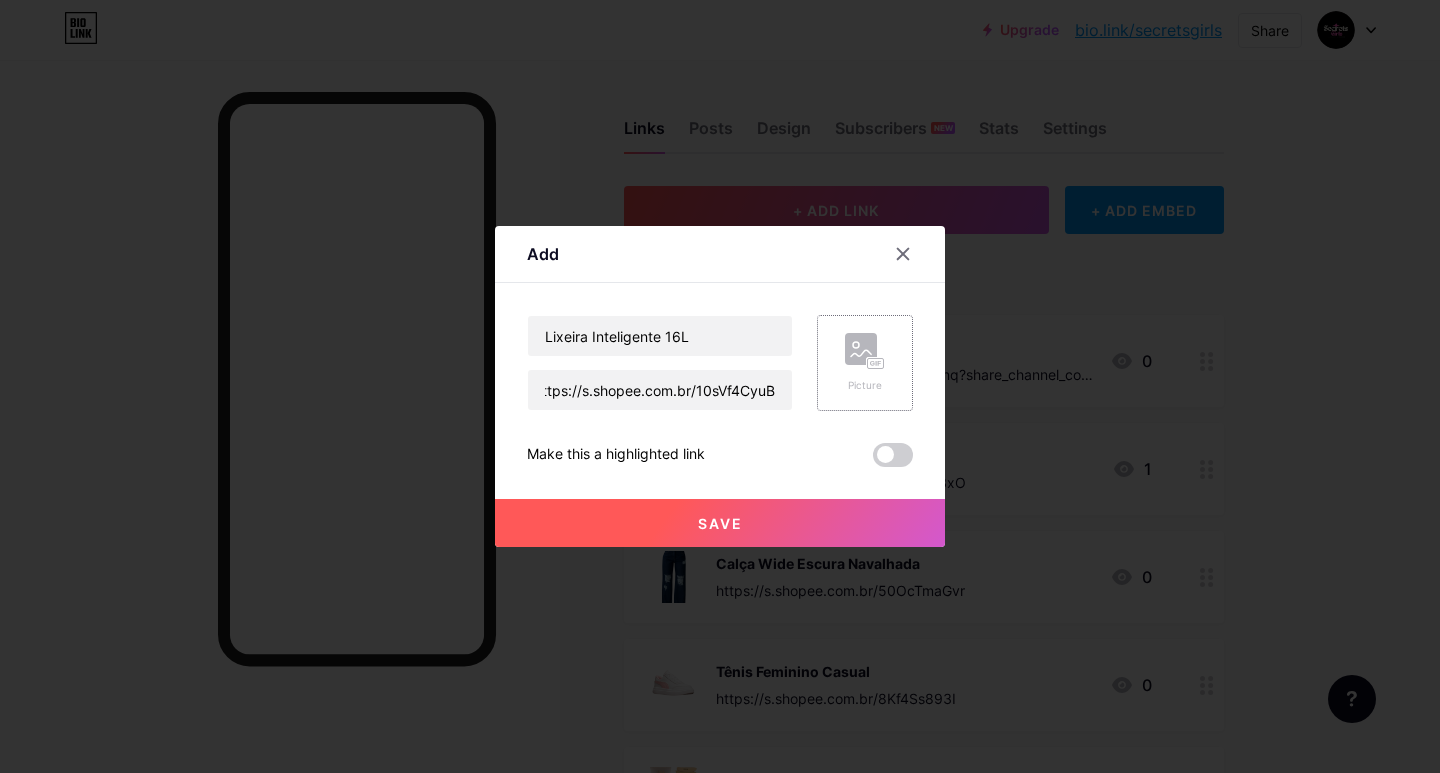 click 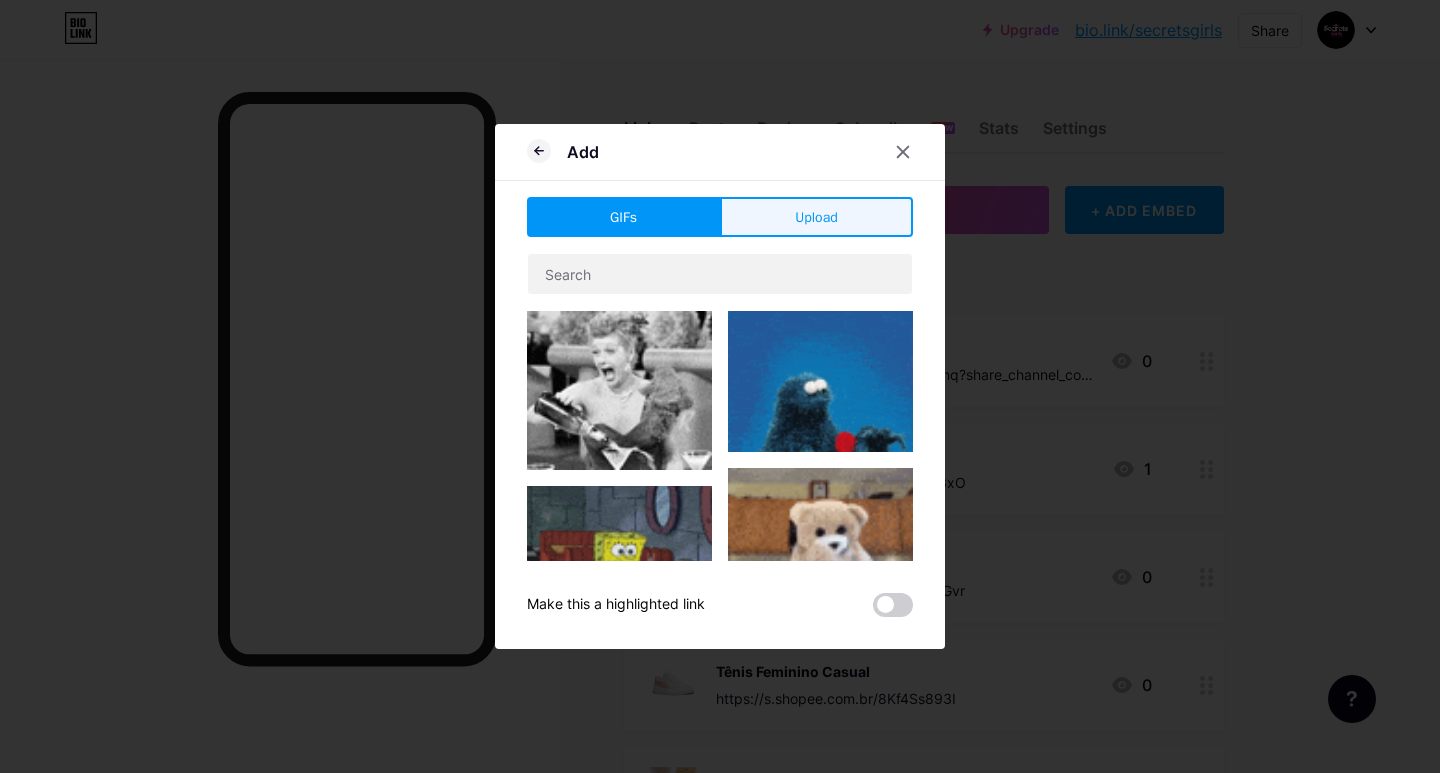 click on "Upload" at bounding box center [816, 217] 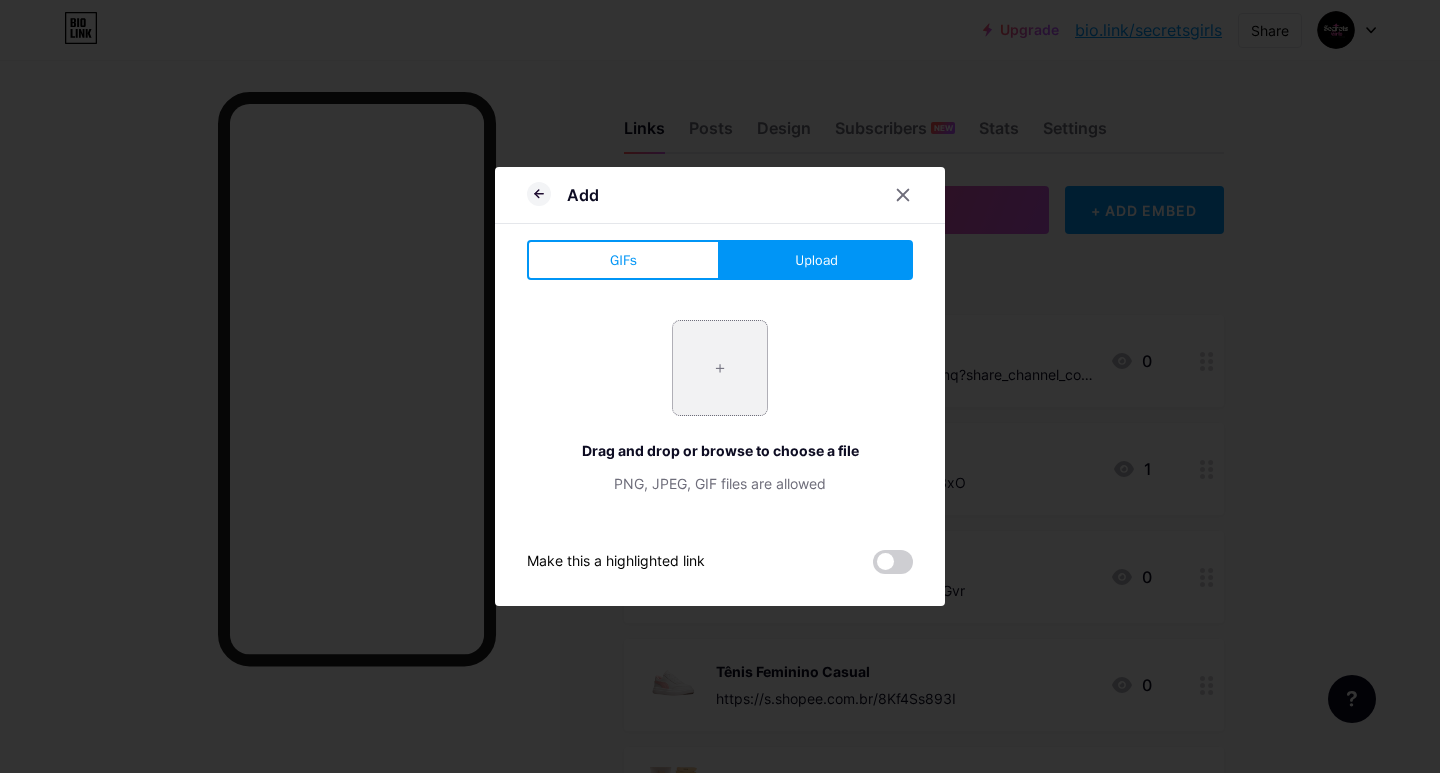click at bounding box center [720, 368] 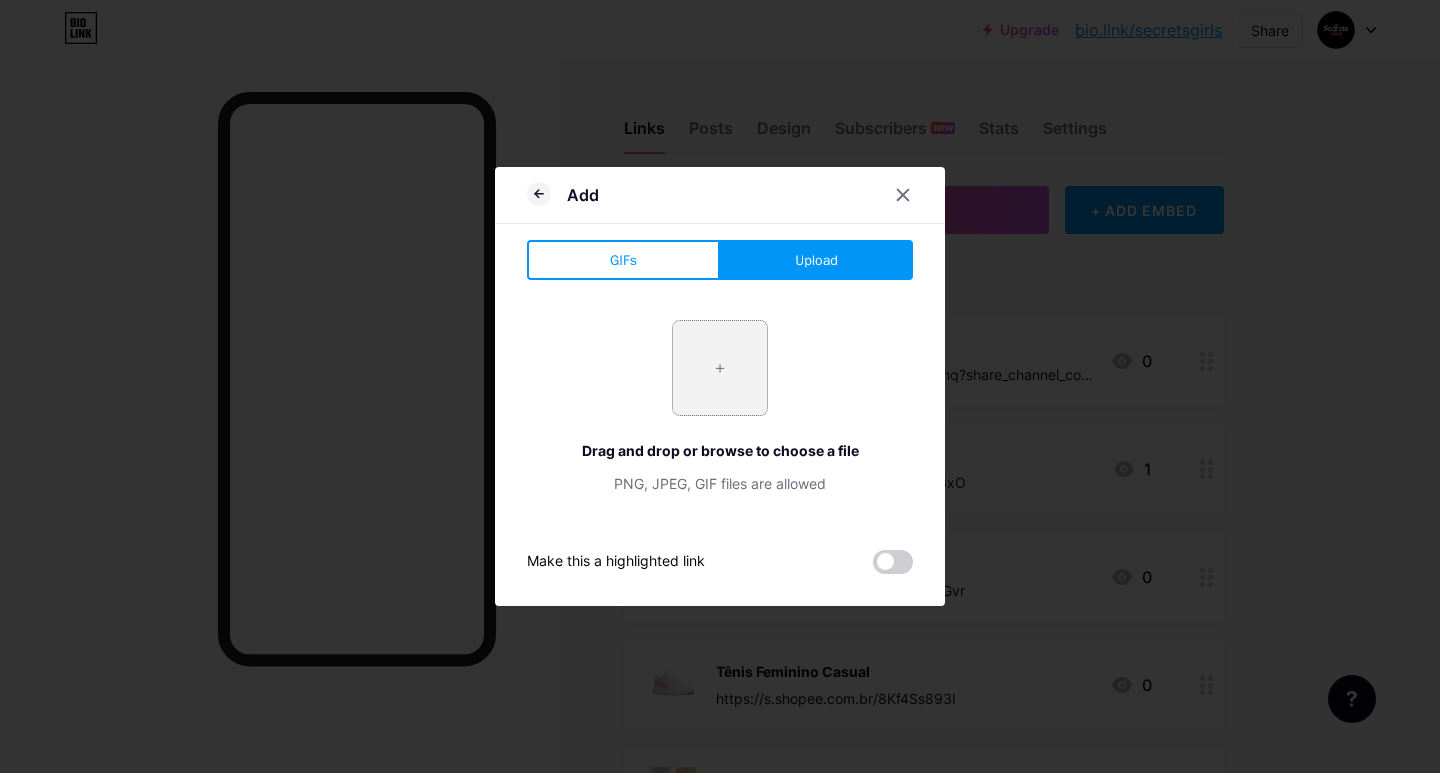 type on "C:\fakepath\WhatsApp_Image_2025-08-05_at_22.23.00-removebg-preview.png" 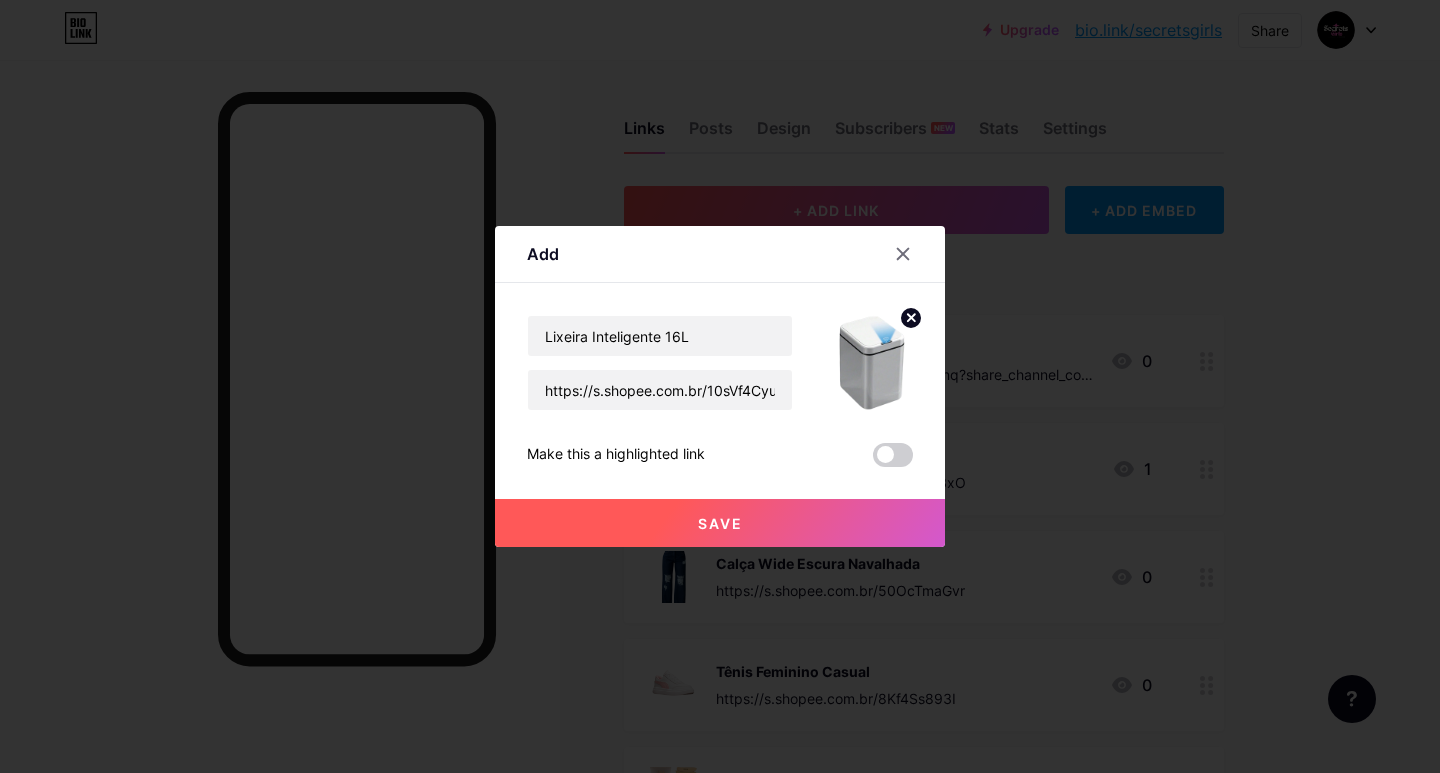 click on "Save" at bounding box center [720, 523] 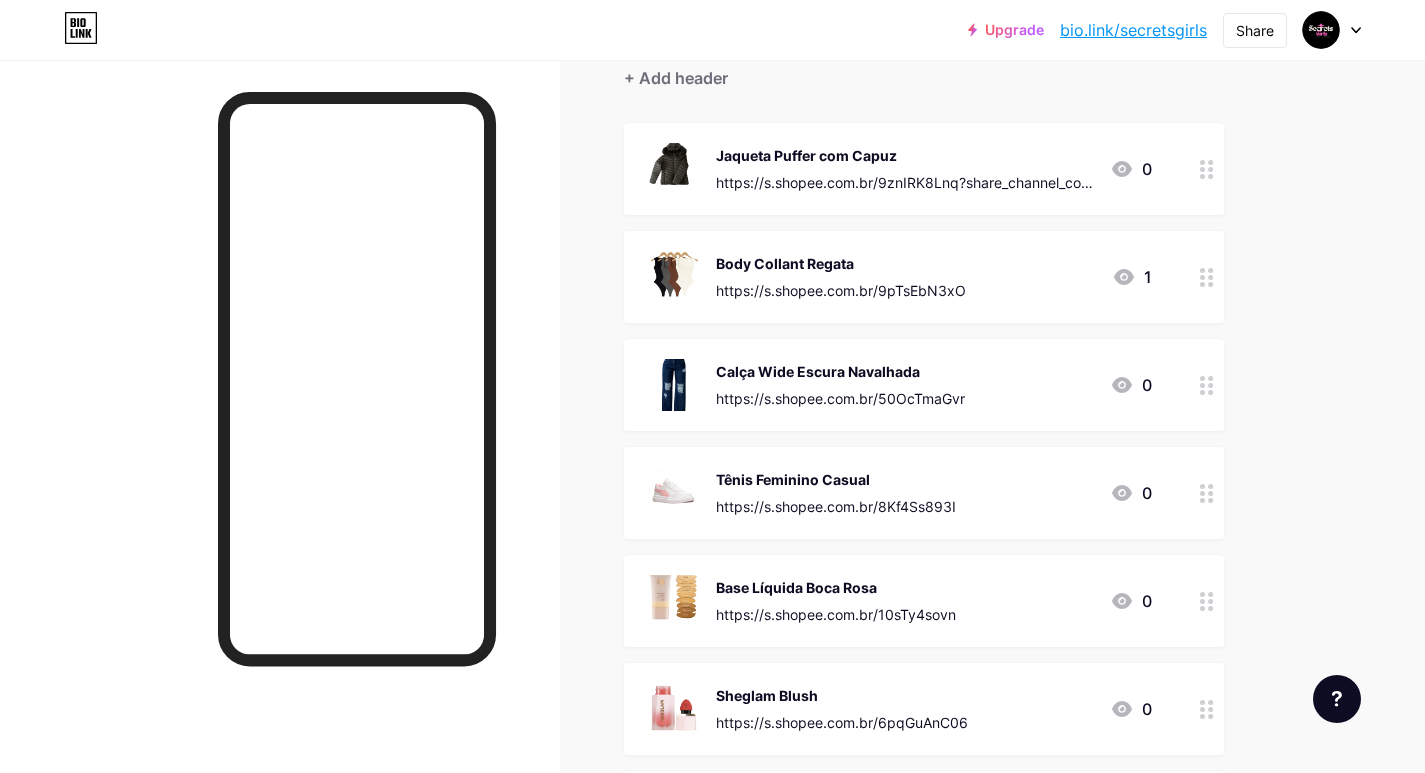 scroll, scrollTop: 200, scrollLeft: 0, axis: vertical 